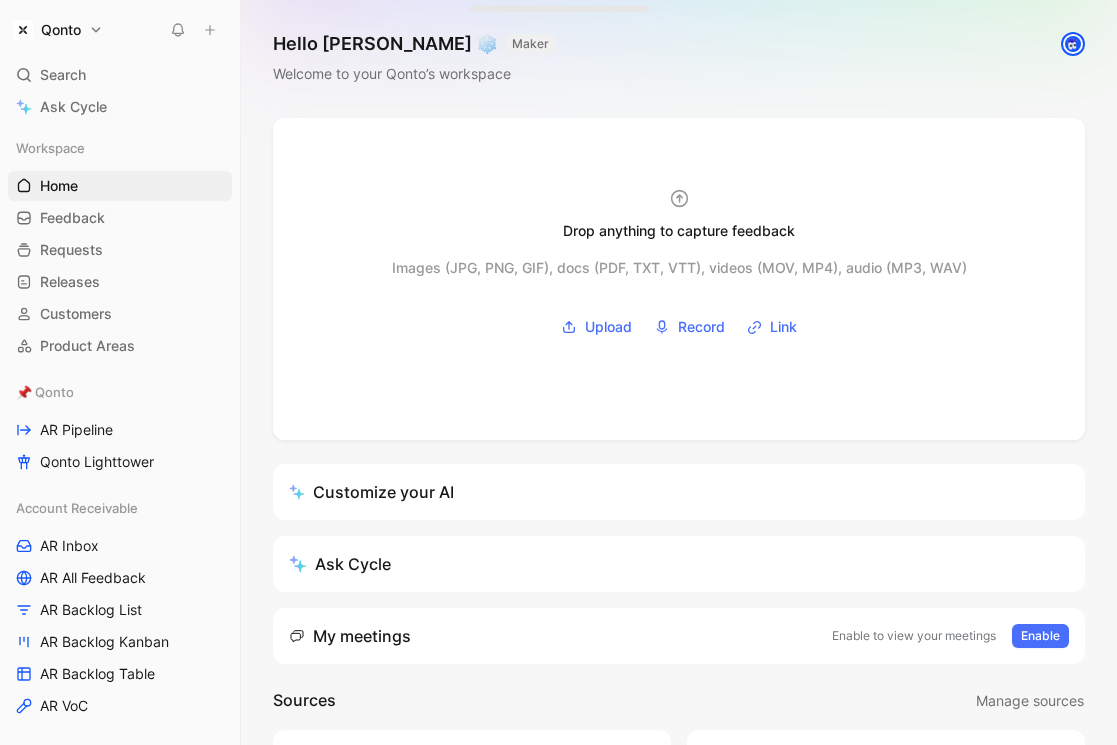 scroll, scrollTop: 0, scrollLeft: 0, axis: both 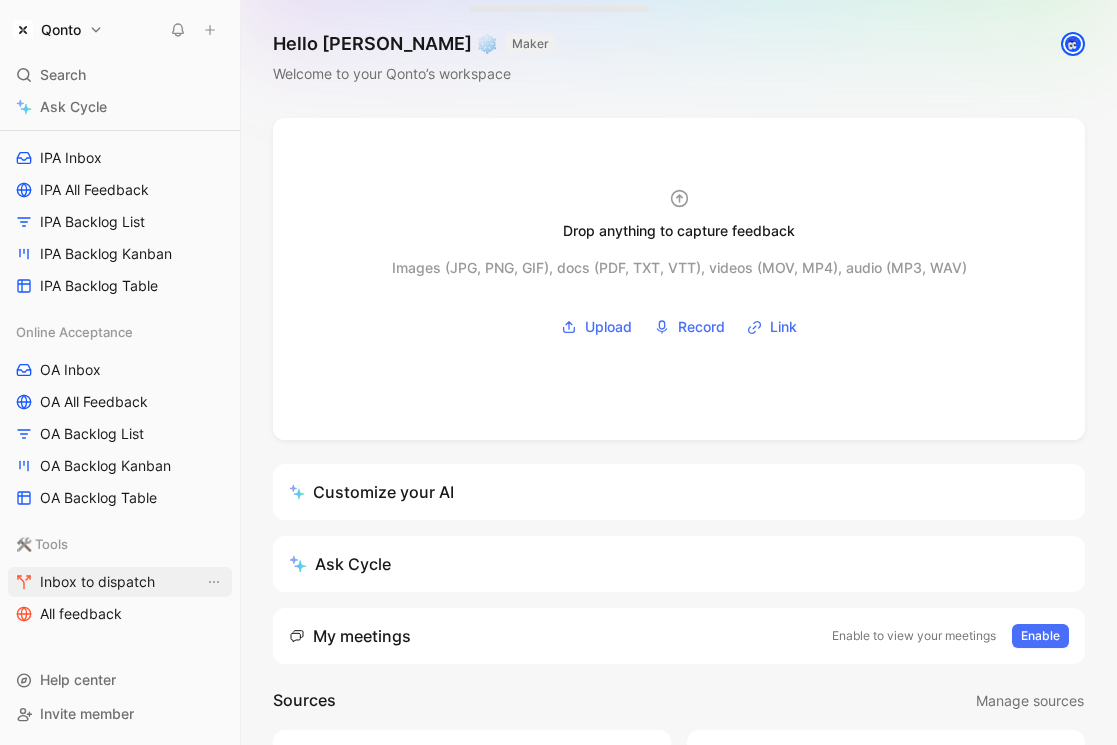 click on "Inbox to dispatch" at bounding box center [97, 582] 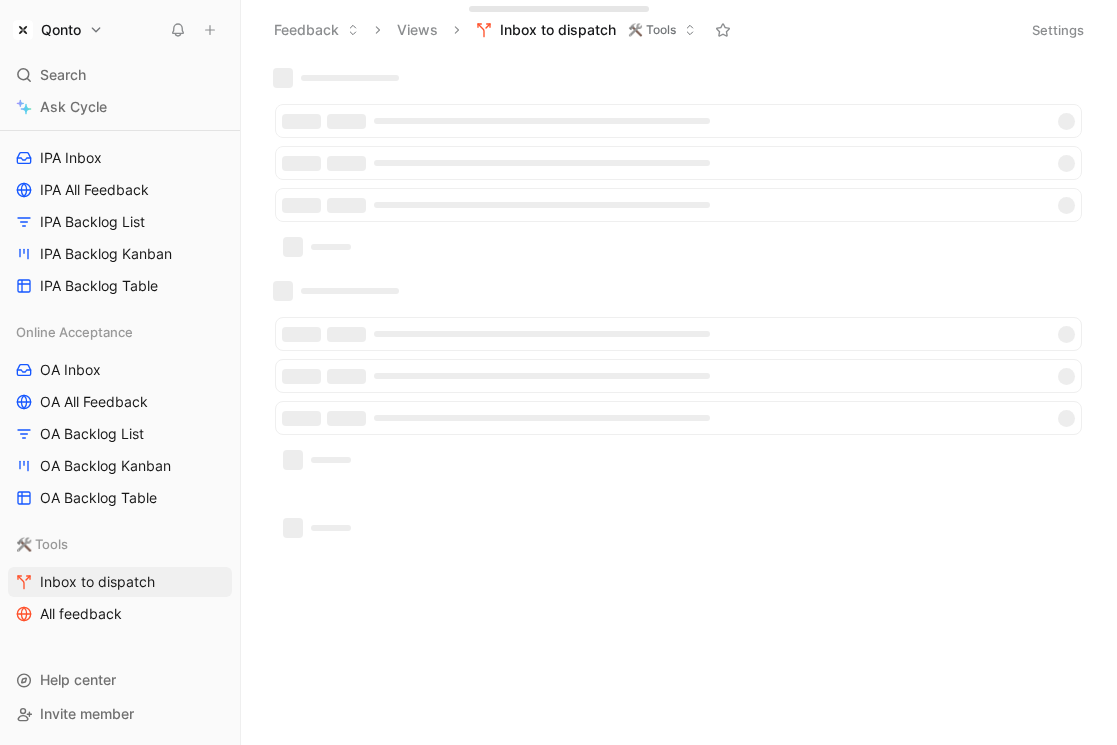 click 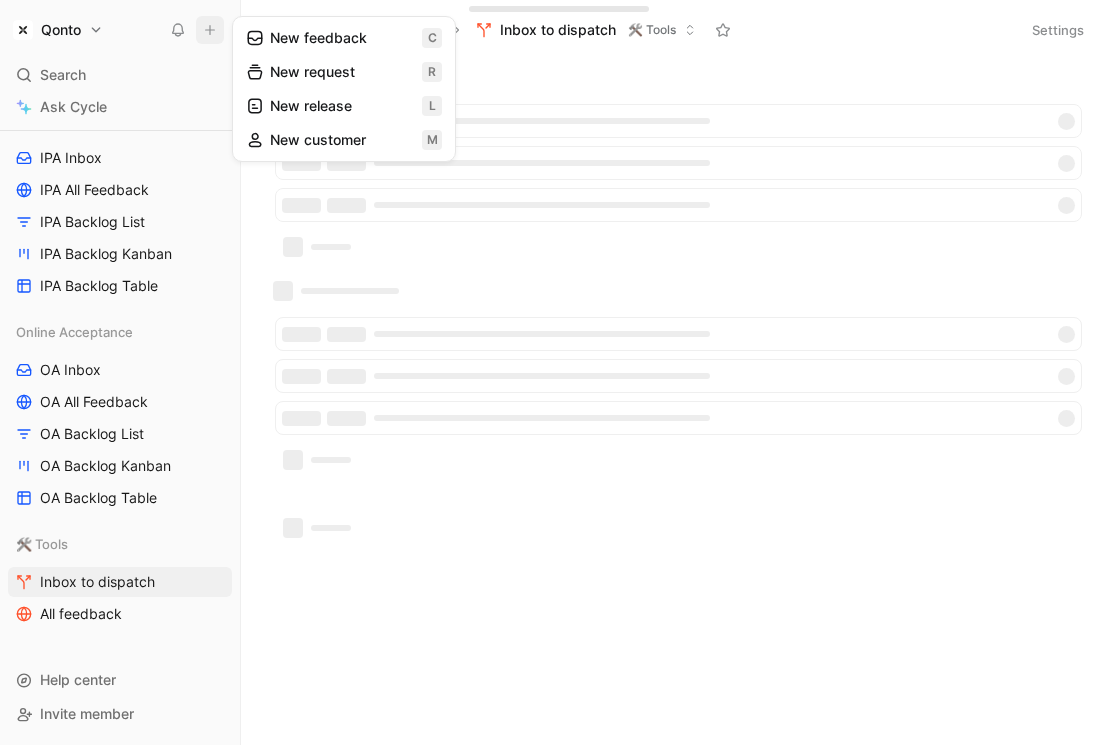 click on "New feedback c" at bounding box center (344, 38) 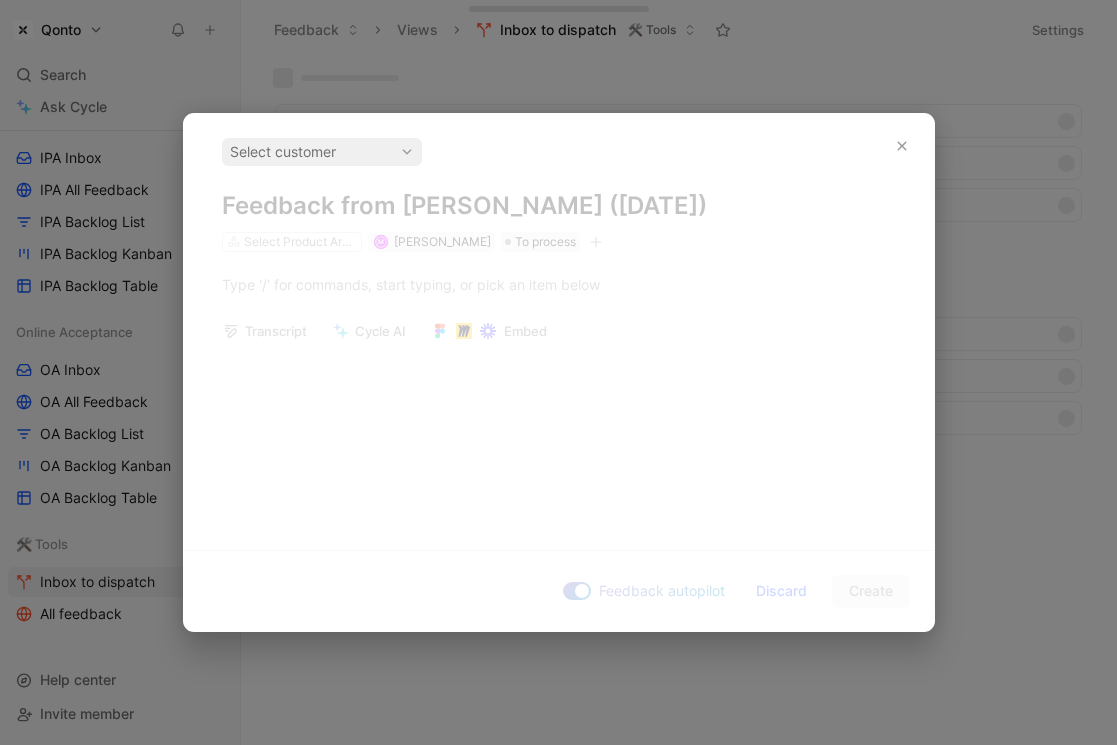 click on "Select customer Feedback from Mario Liverini (Jul 11, 2025) Select Product Areas M Mario Liverini To process" at bounding box center [559, 195] 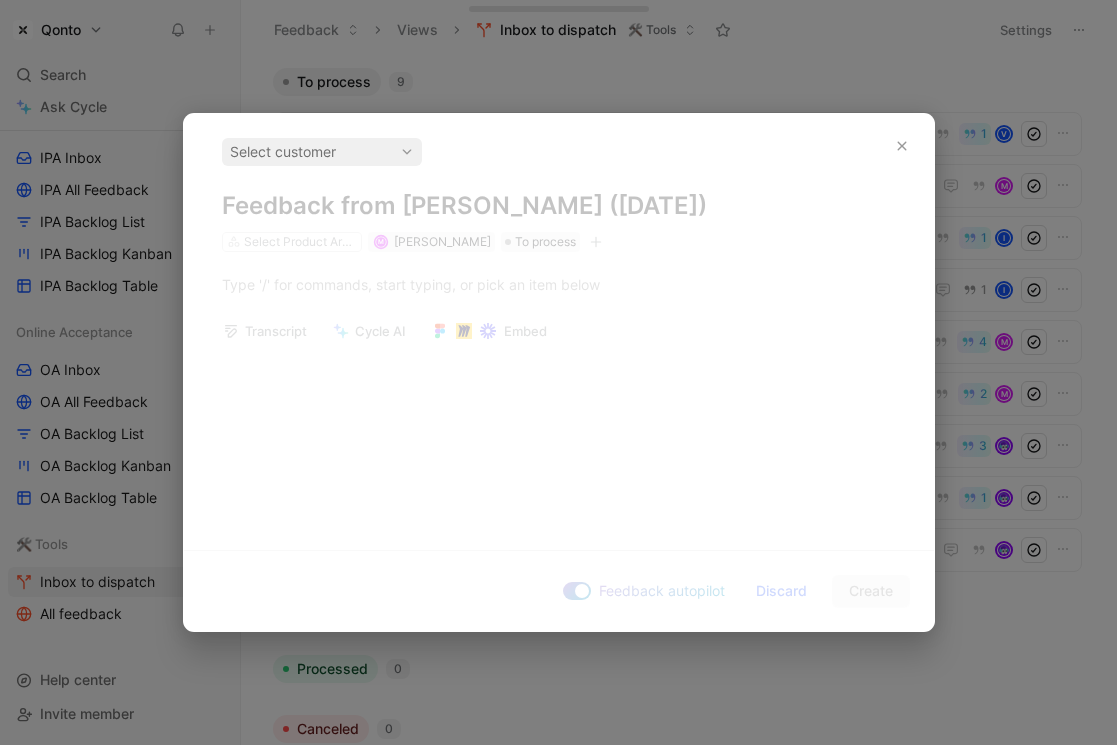 click on "Select customer Feedback from Mario Liverini (Jul 11, 2025) Select Product Areas M Mario Liverini To process Transcript Cycle AI Embed" at bounding box center (559, 324) 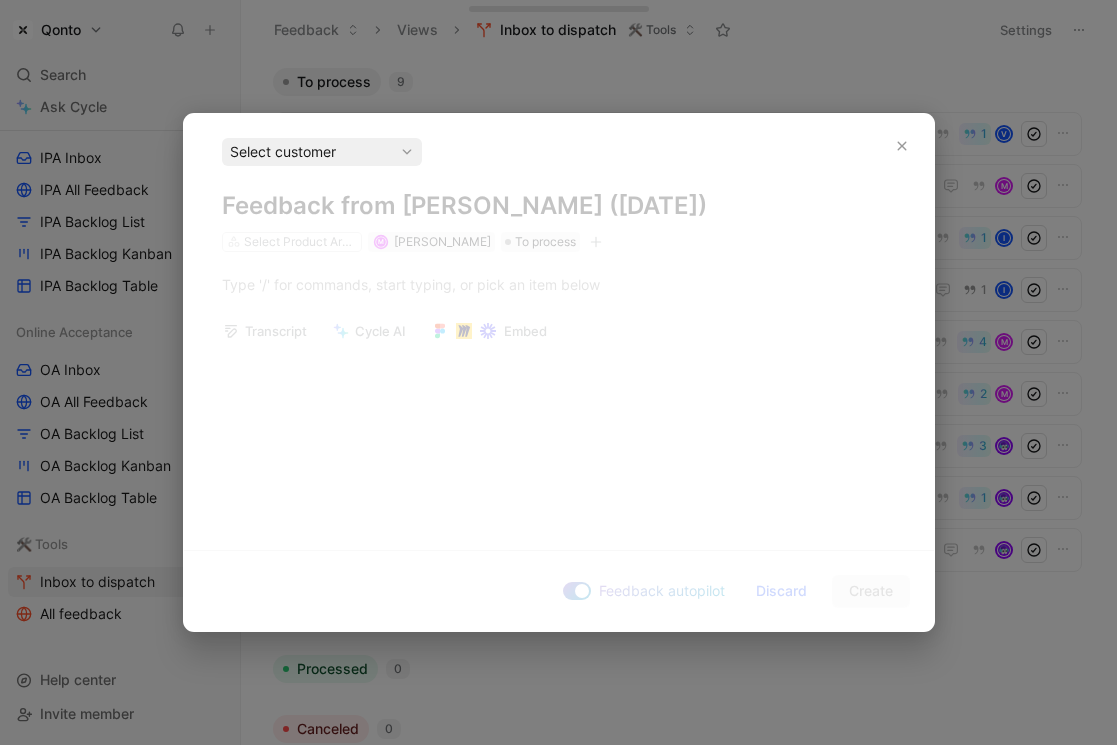 click on "Select customer" at bounding box center (322, 152) 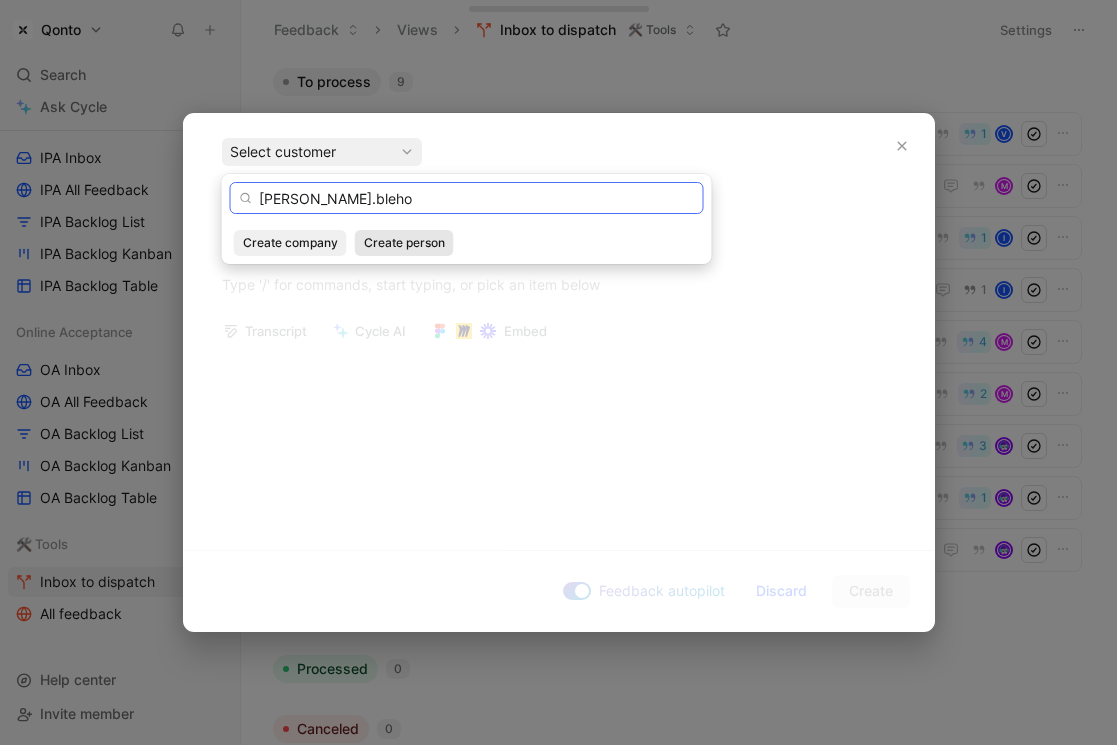 type on "casey.bleho" 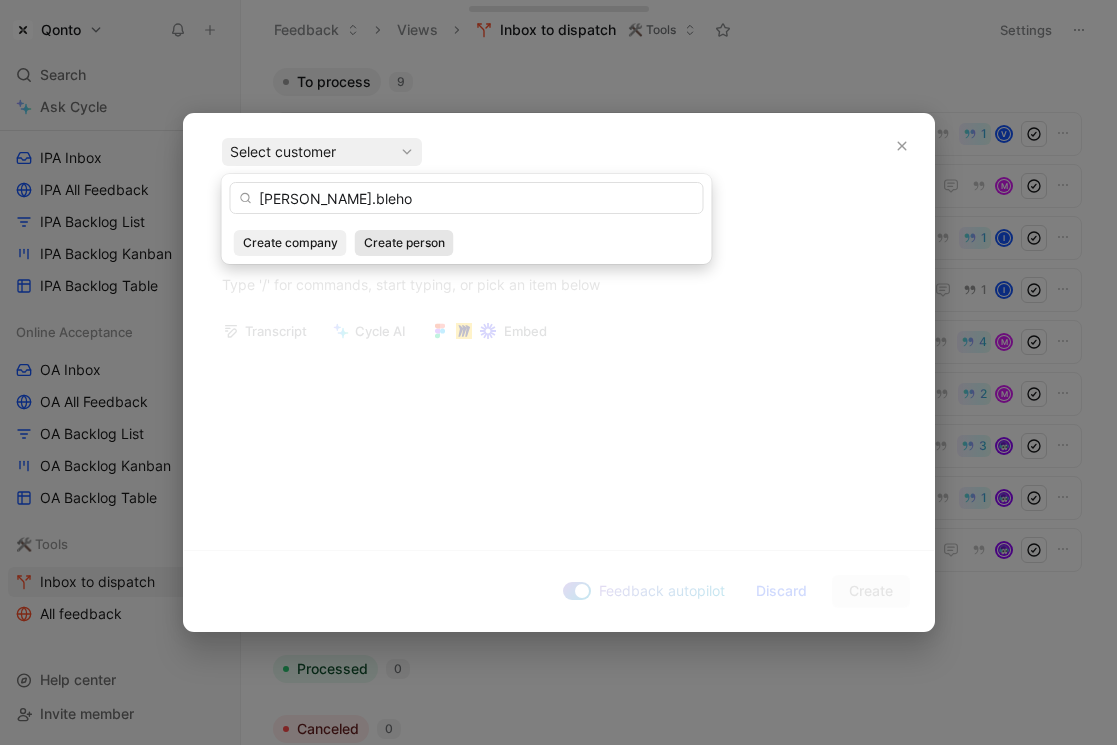 click on "Create person" at bounding box center (404, 243) 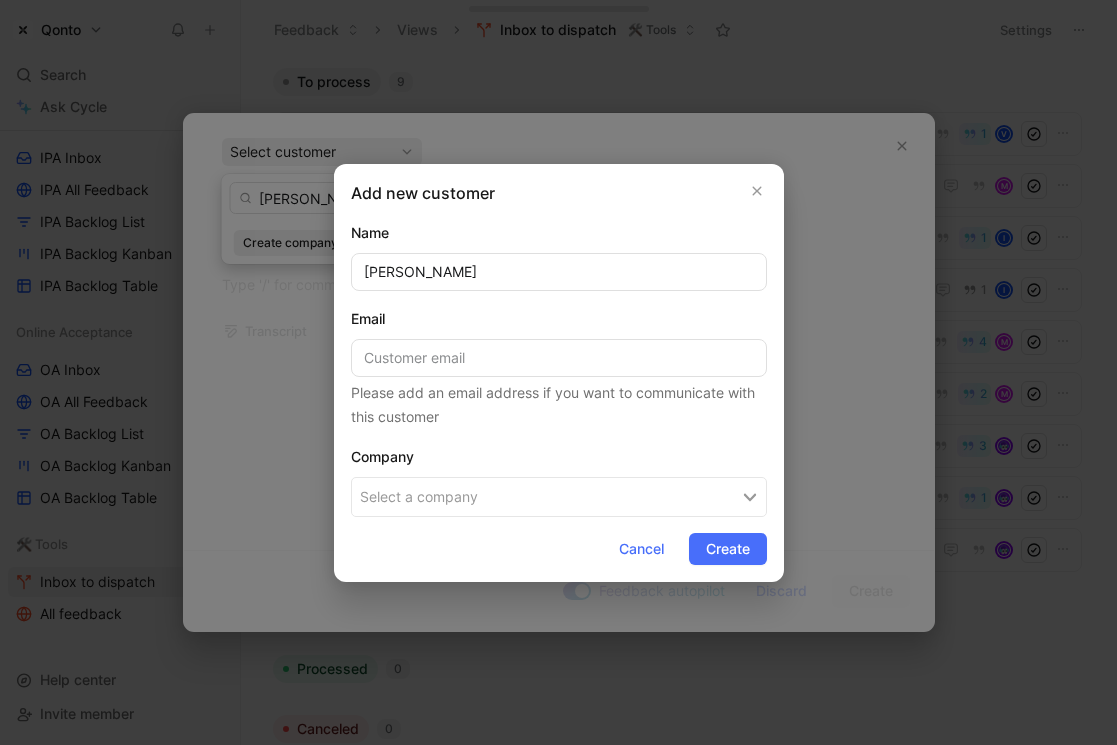 type on "[PERSON_NAME]" 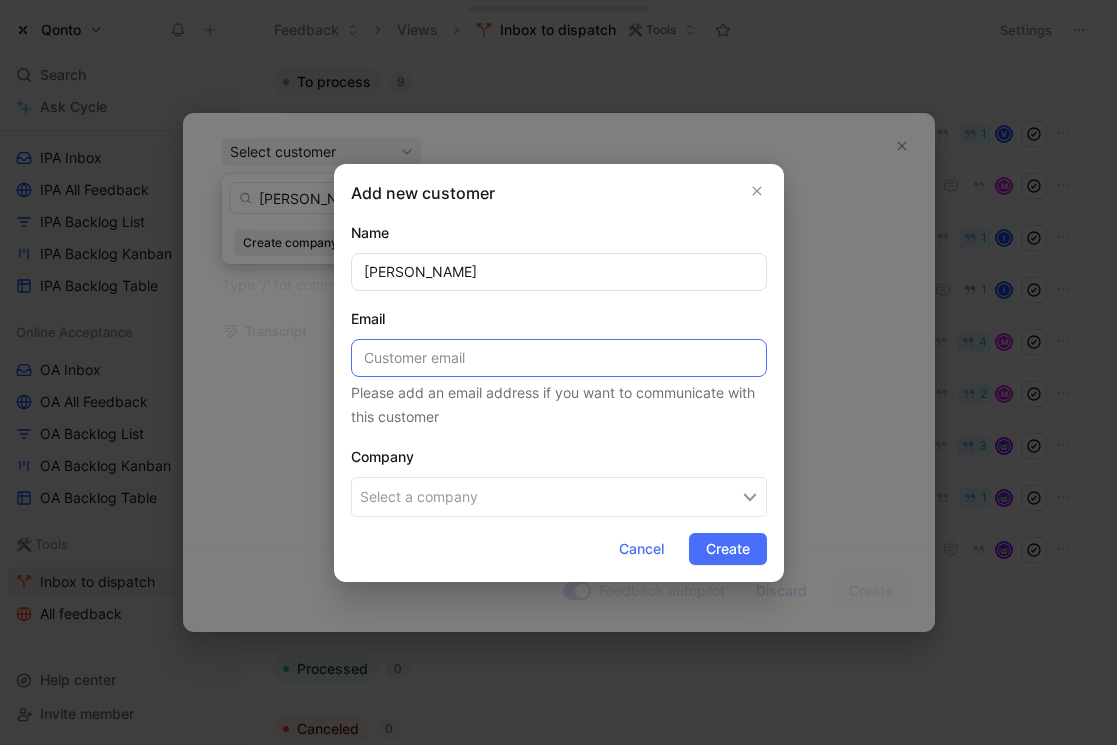 click at bounding box center (559, 358) 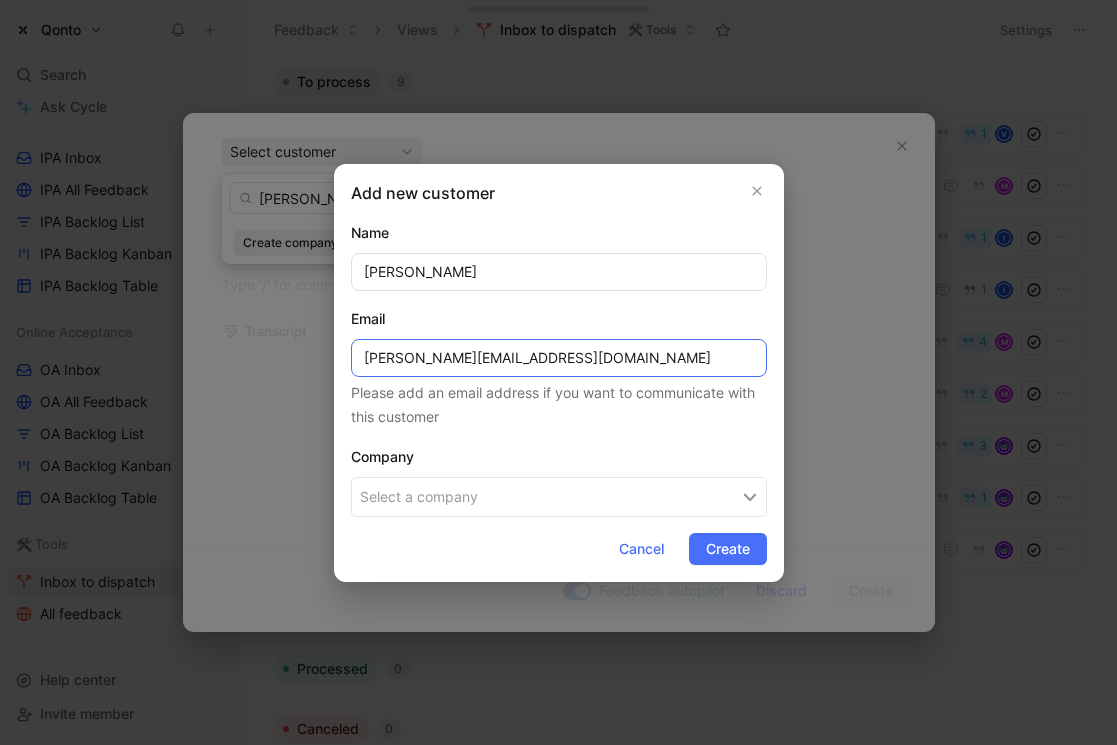 click on "casey.blehomario.liverini@qonto.com.com" at bounding box center (559, 358) 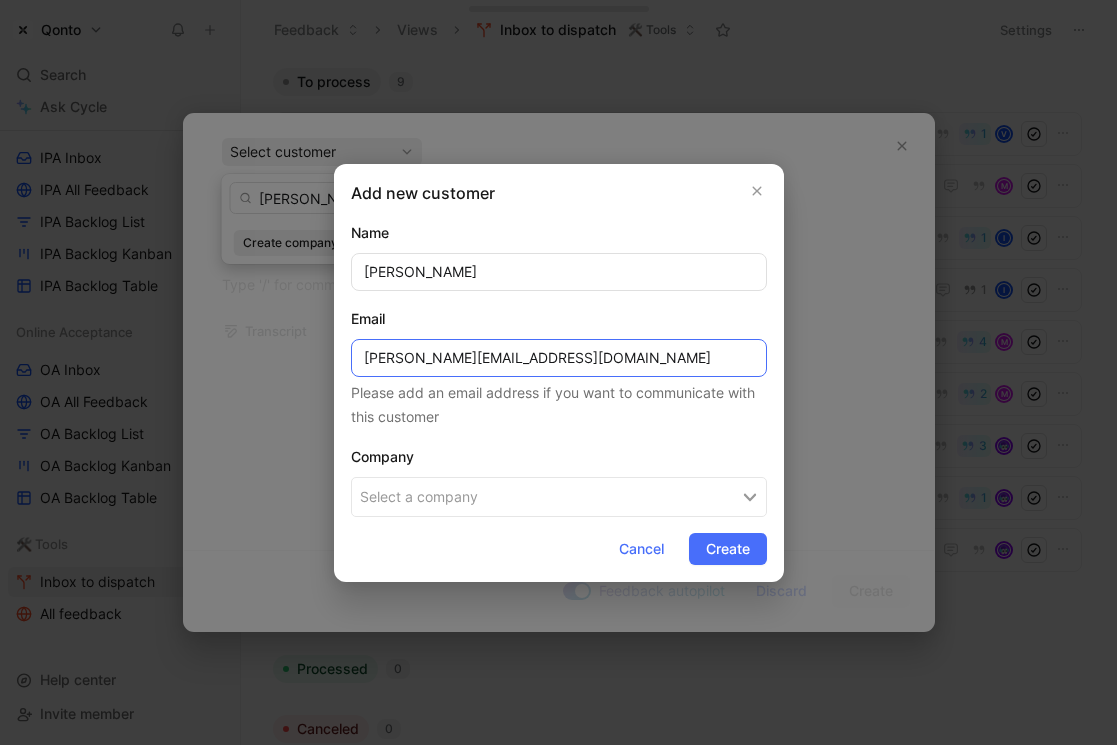 drag, startPoint x: 442, startPoint y: 359, endPoint x: 538, endPoint y: 361, distance: 96.02083 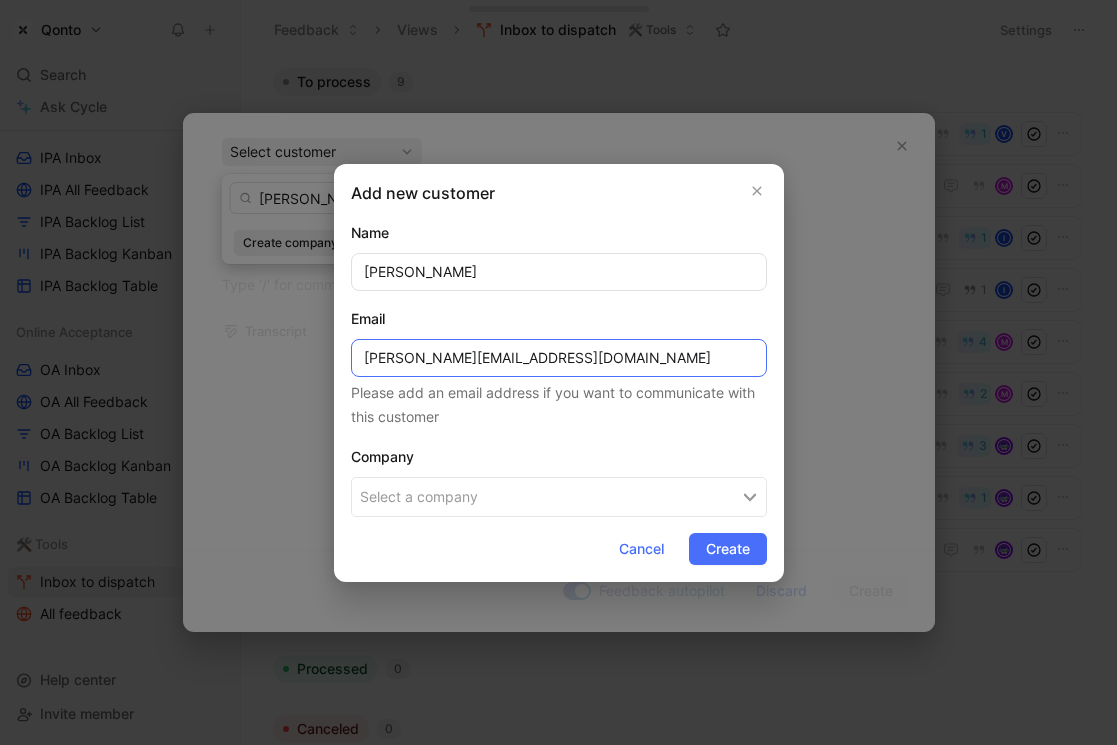 click on "casey.blehomario.liverini@qonto.com.com" at bounding box center (559, 358) 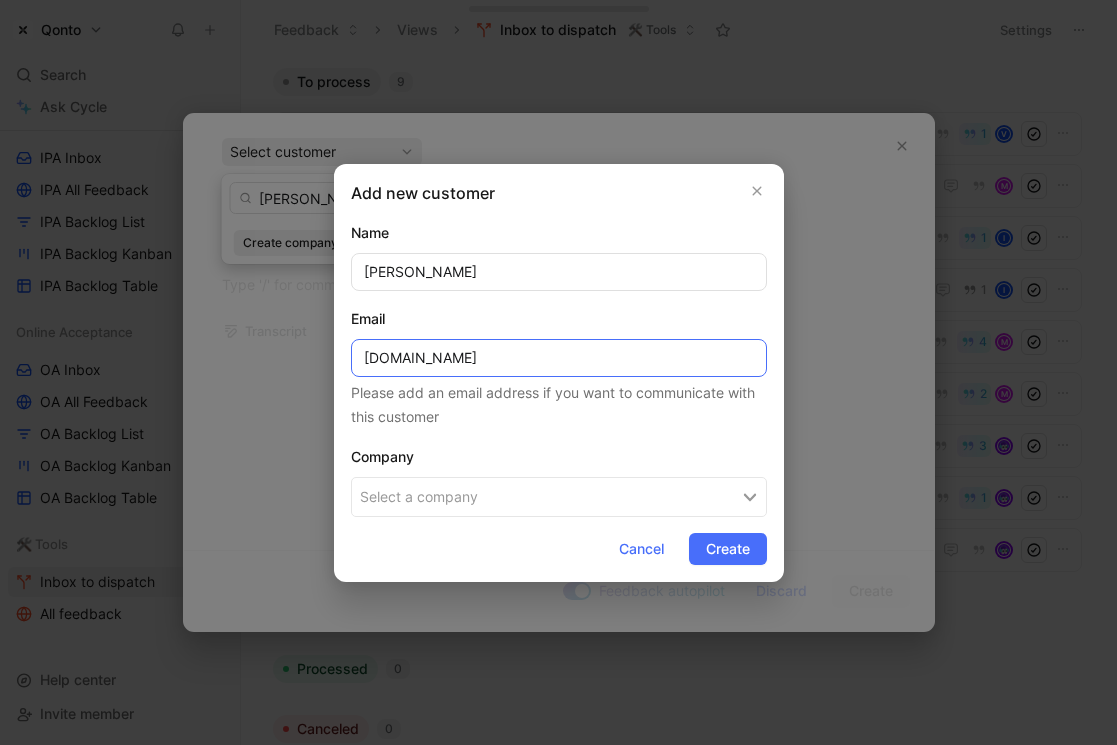click on "casey.blehoqonto.com.com" at bounding box center (559, 358) 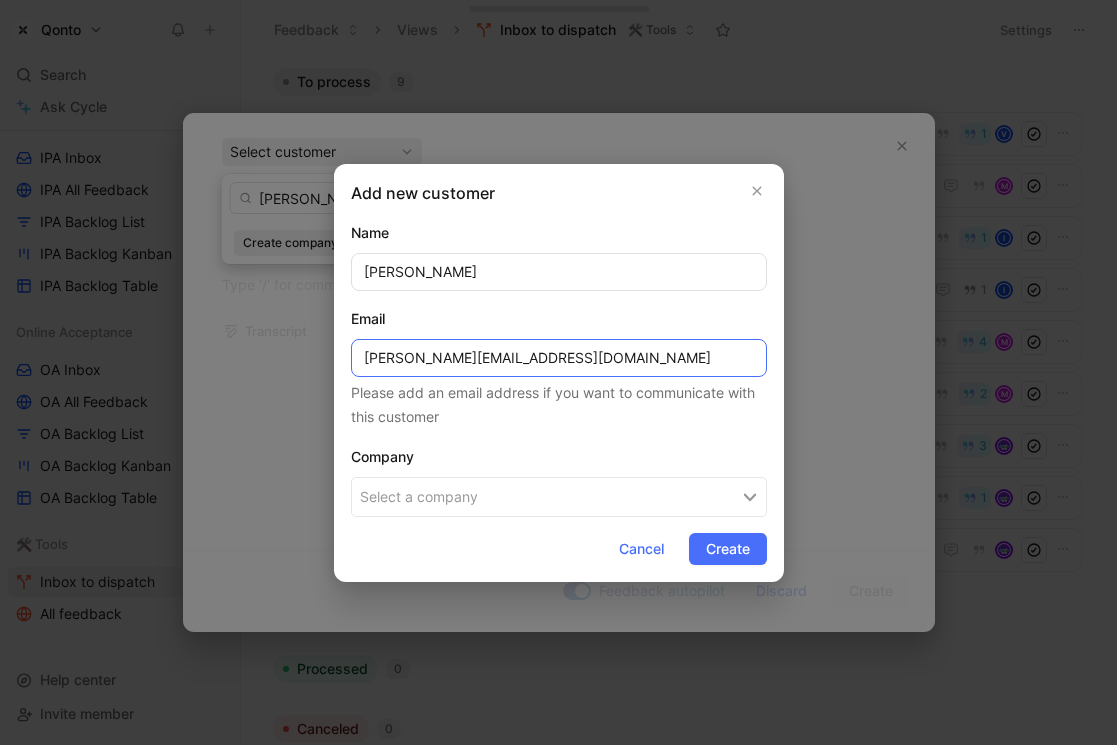 click on "casey.bleho@qonto.com.com" at bounding box center (559, 358) 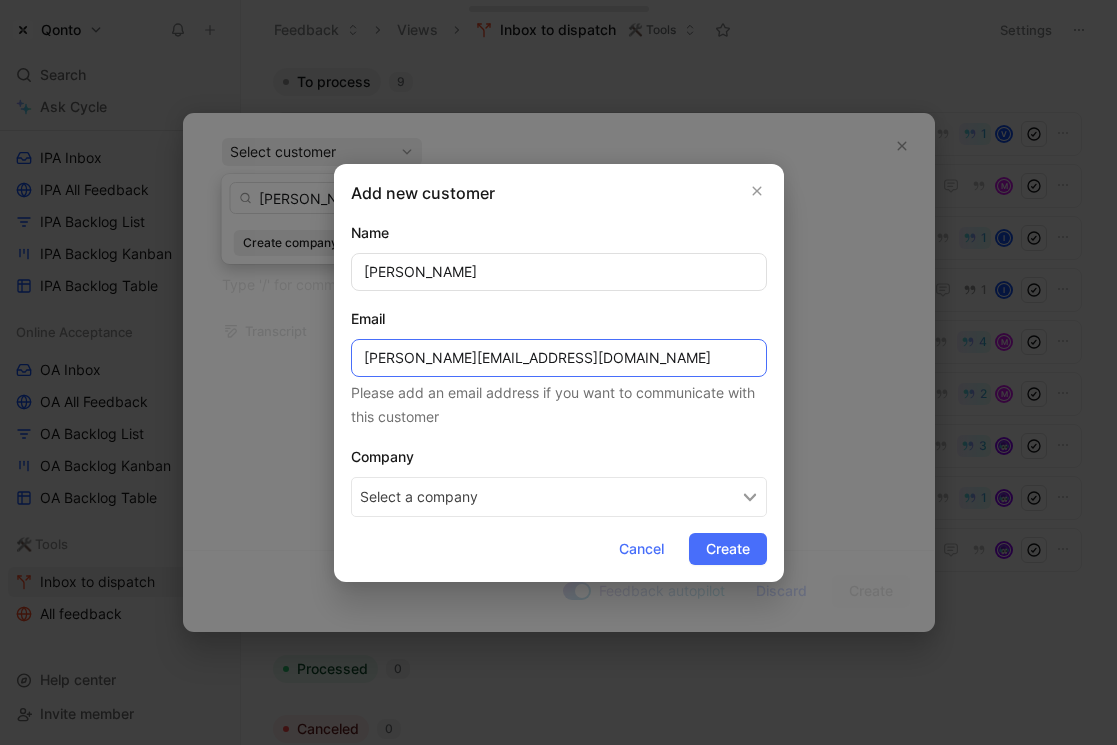 type on "casey.bleho@qonto.com" 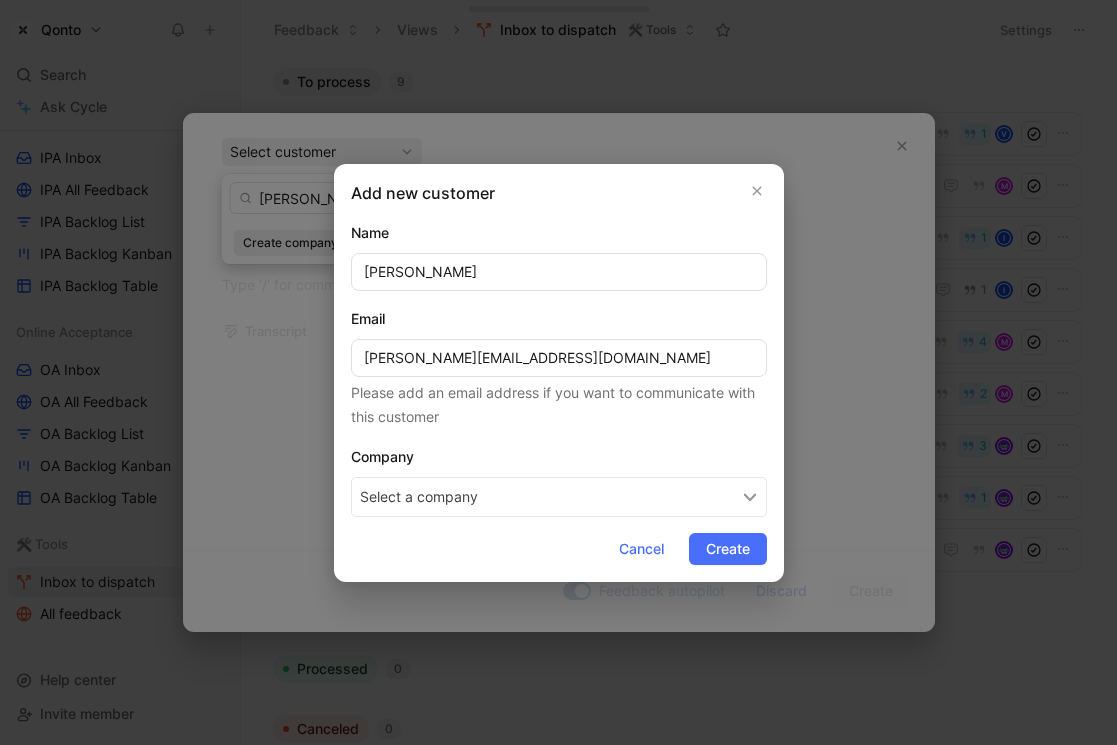 click on "Select a company" at bounding box center (559, 497) 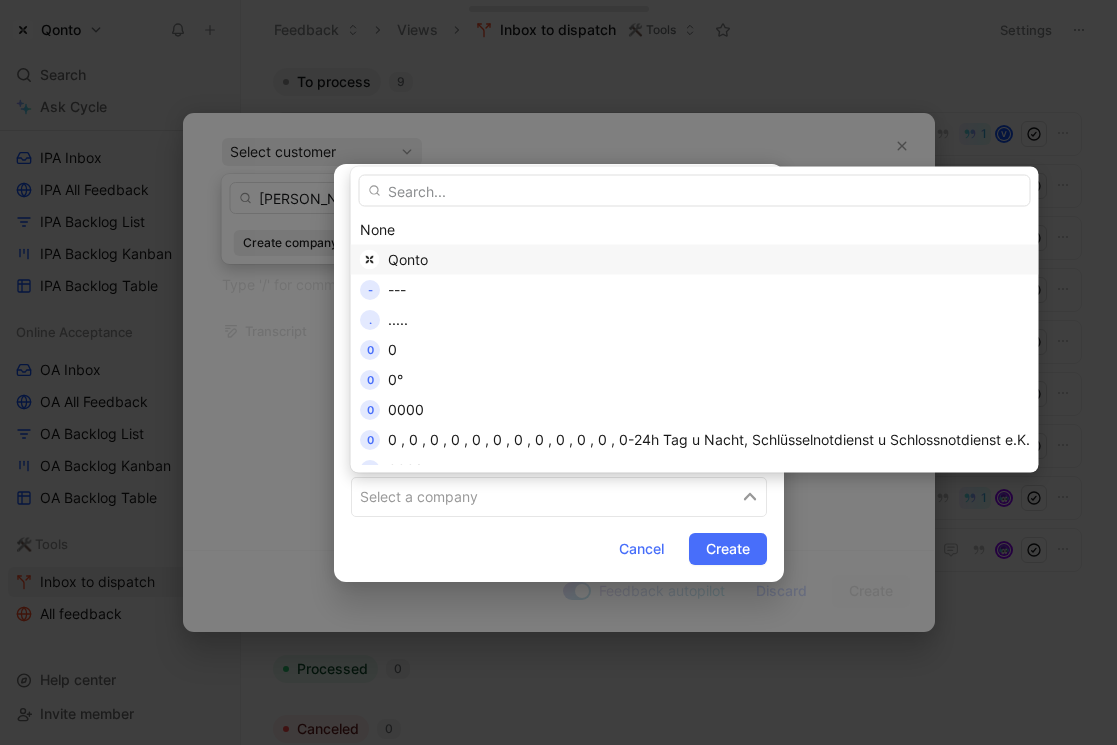 click on "Qonto" at bounding box center (709, 260) 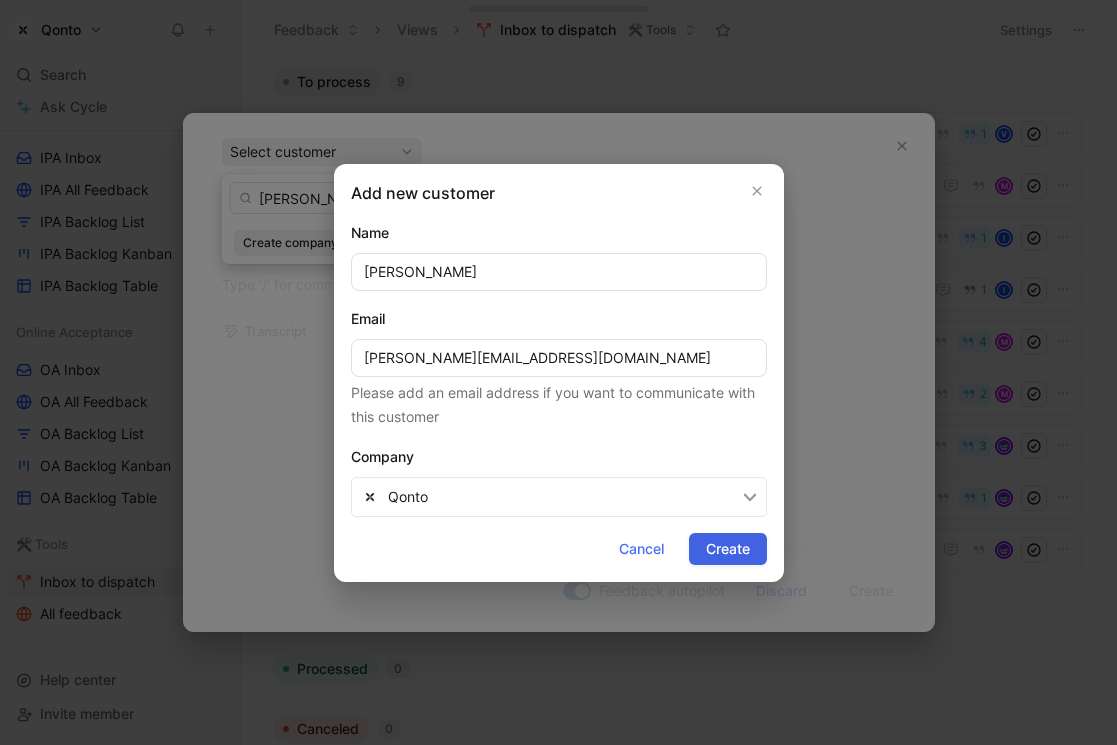 click on "Create" at bounding box center [728, 549] 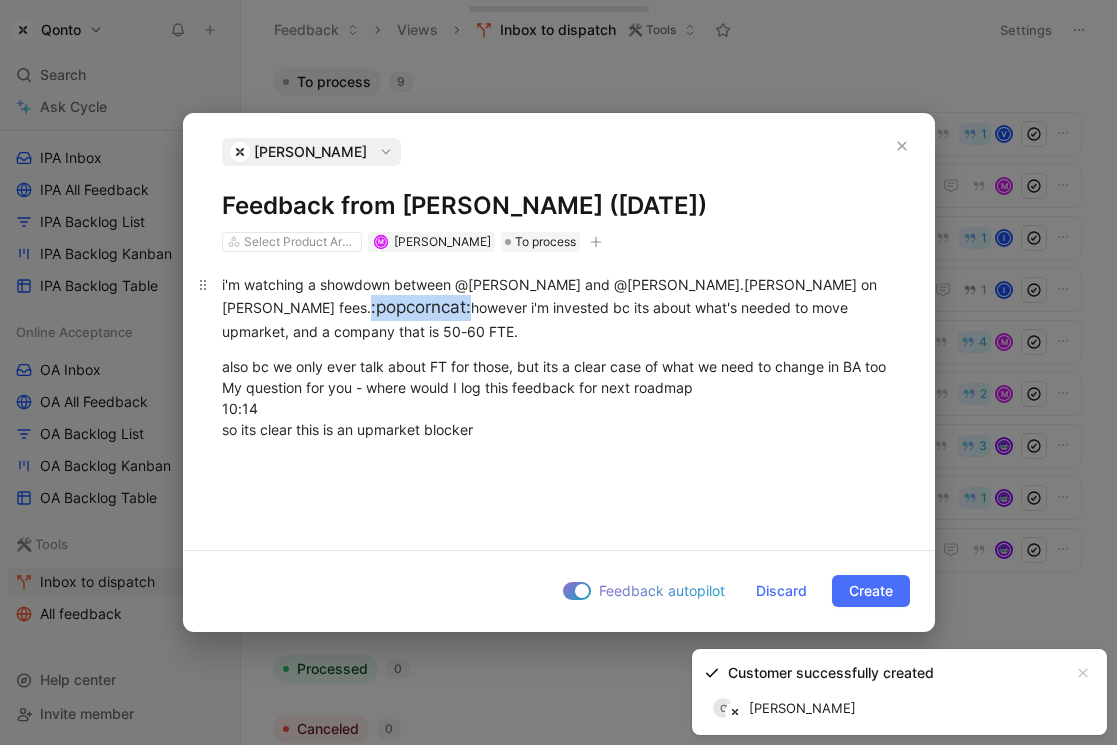 drag, startPoint x: 407, startPoint y: 300, endPoint x: 225, endPoint y: 300, distance: 182 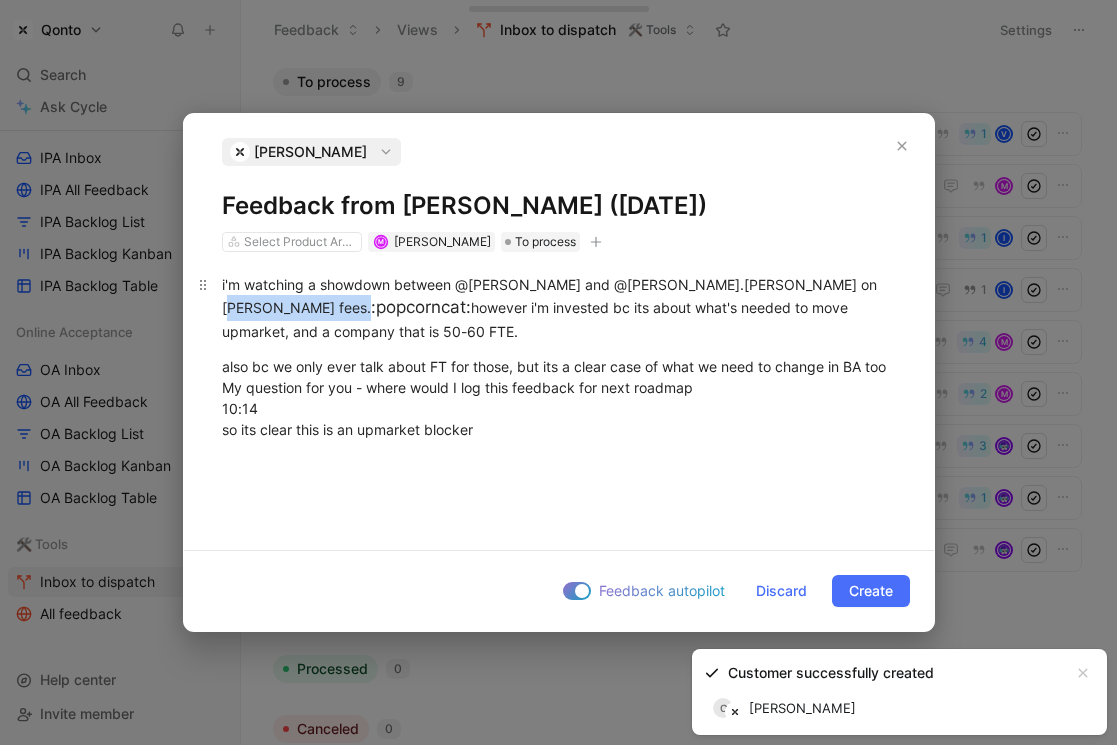 drag, startPoint x: 223, startPoint y: 300, endPoint x: 367, endPoint y: 301, distance: 144.00348 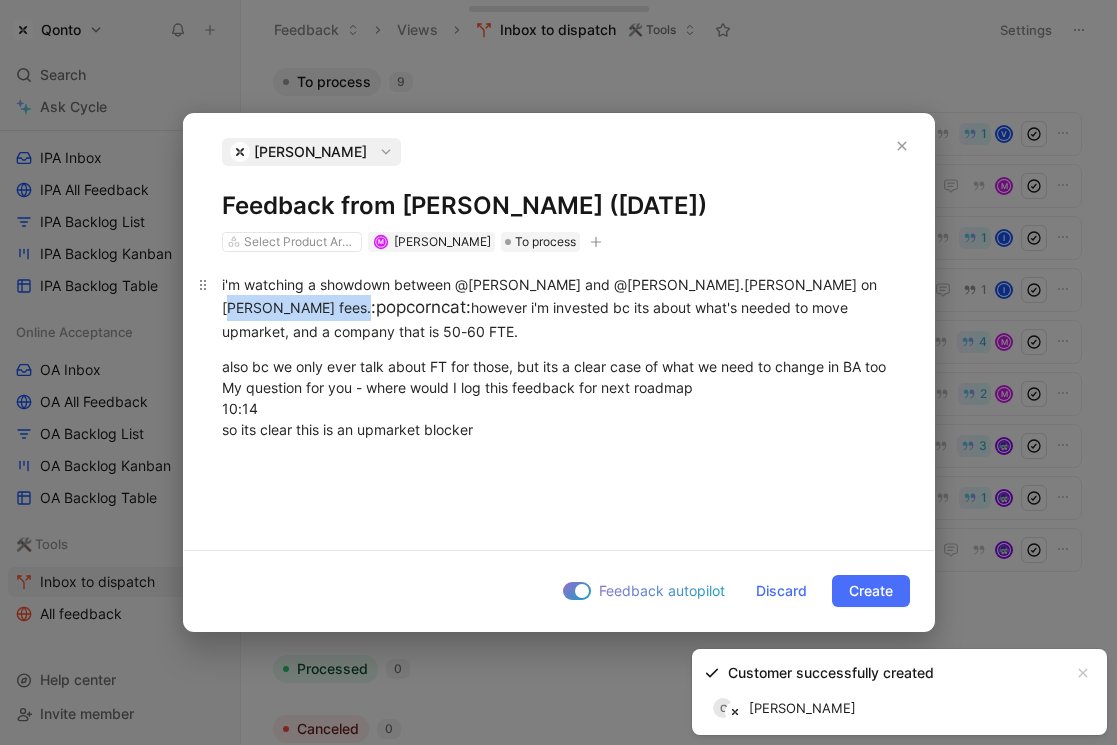 click on "i'm watching a showdown between @Guillermo Cordoba and @lucas.gaffron on wise fees.  :popcorncat:
however i'm invested bc its about what's needed to move upmarket, and a company that is 50-60 FTE." at bounding box center [559, 308] 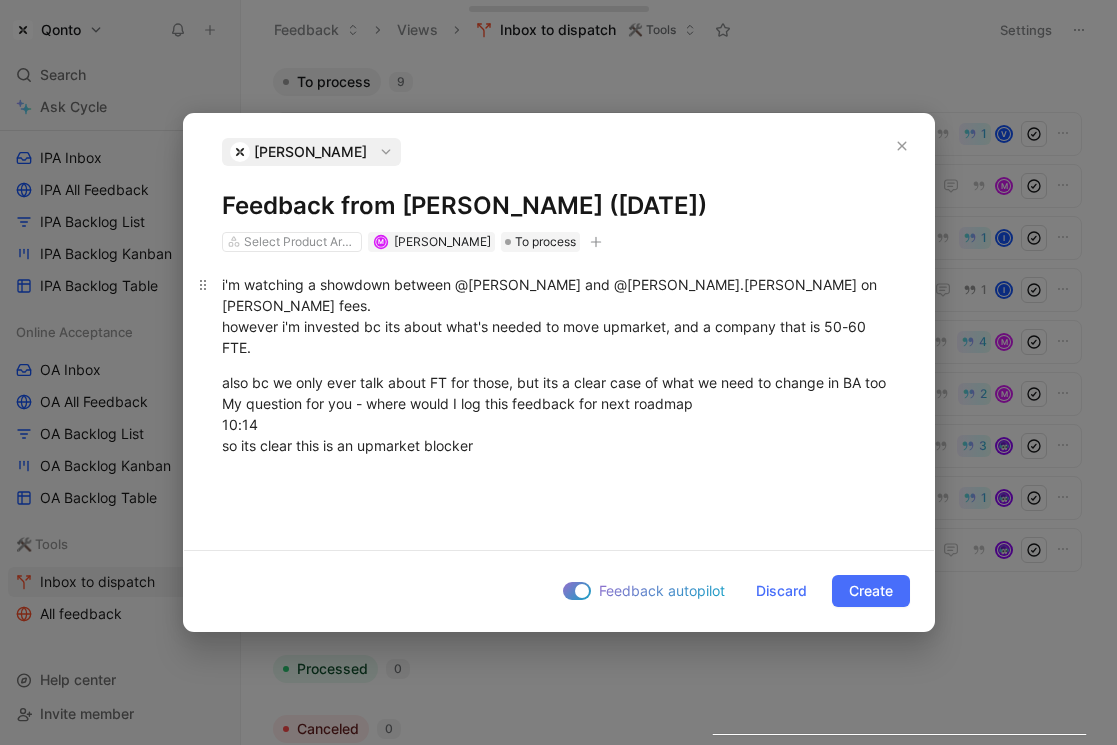 type 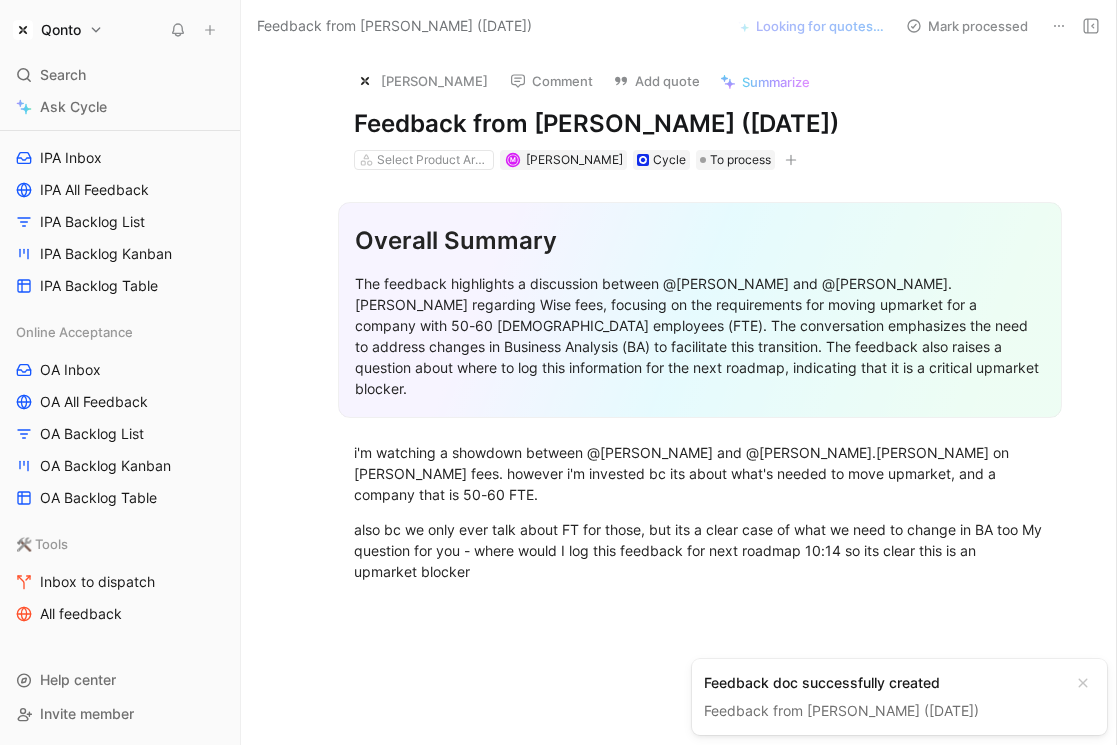 click on "Feedback from Casey Bleho (Jul 11, 2025)" at bounding box center (700, 124) 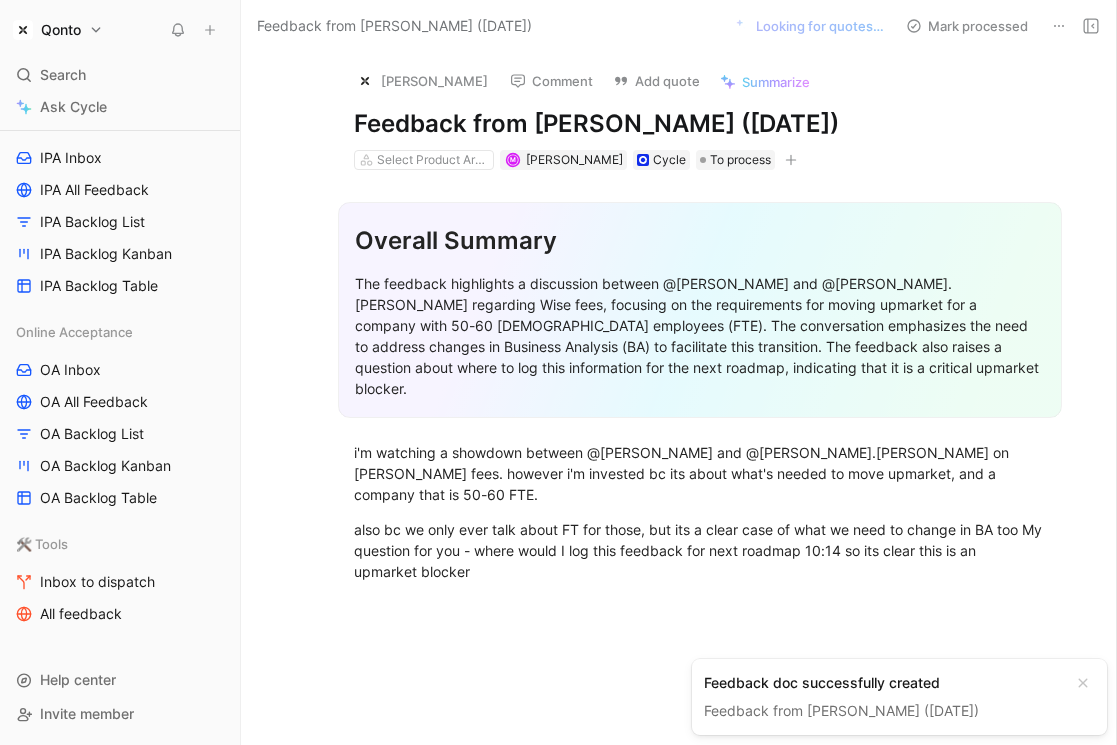click on "Feedback from Casey Bleho (Jul 11, 2025)" at bounding box center (700, 124) 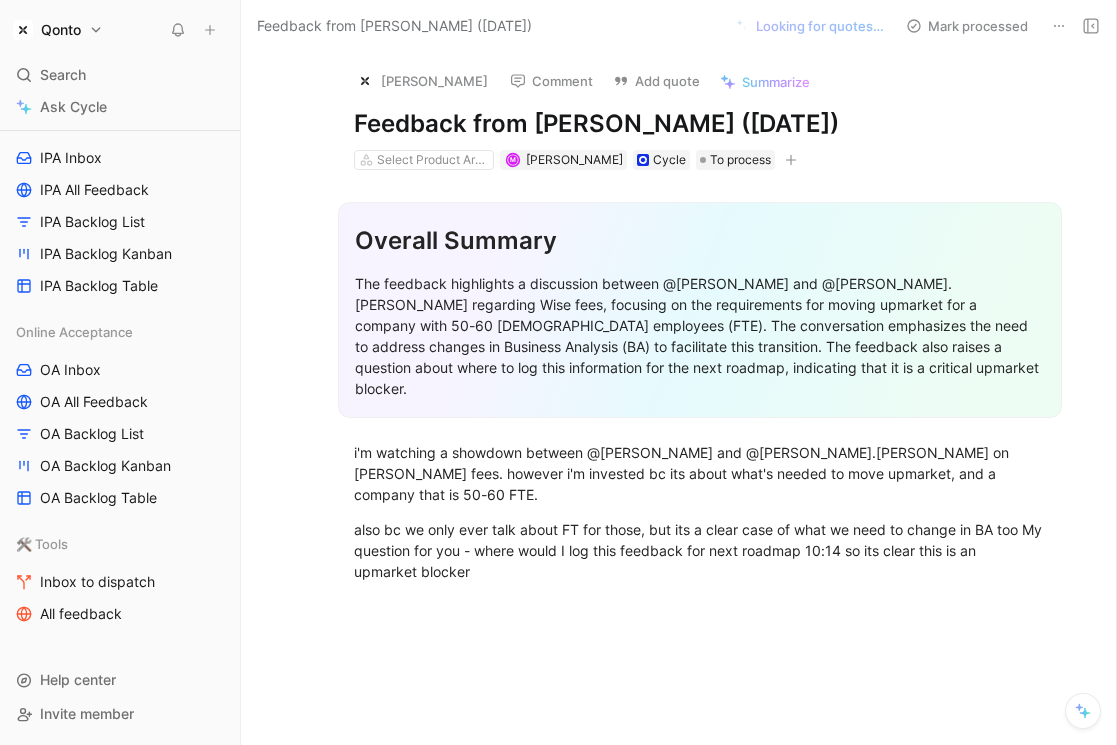 type 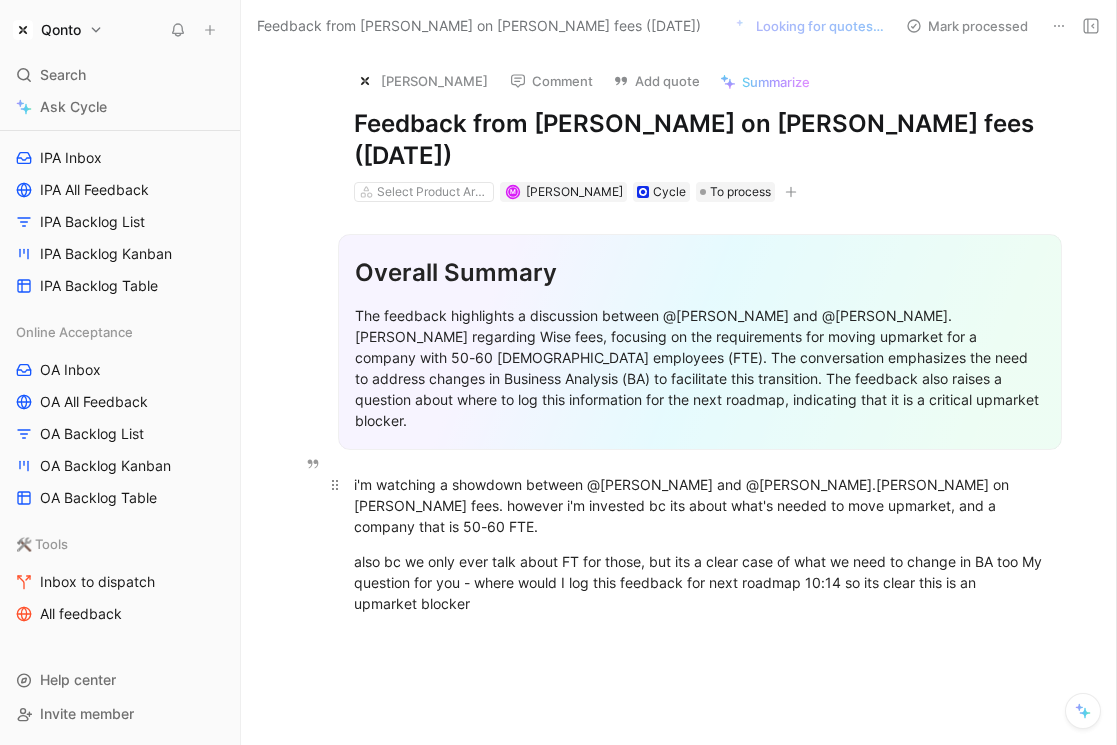 click on "i'm watching a showdown between @Guillermo Cordoba and @lucas.gaffron on wise fees. however i'm invested bc its about what's needed to move upmarket, and a company that is 50-60 FTE." at bounding box center [700, 505] 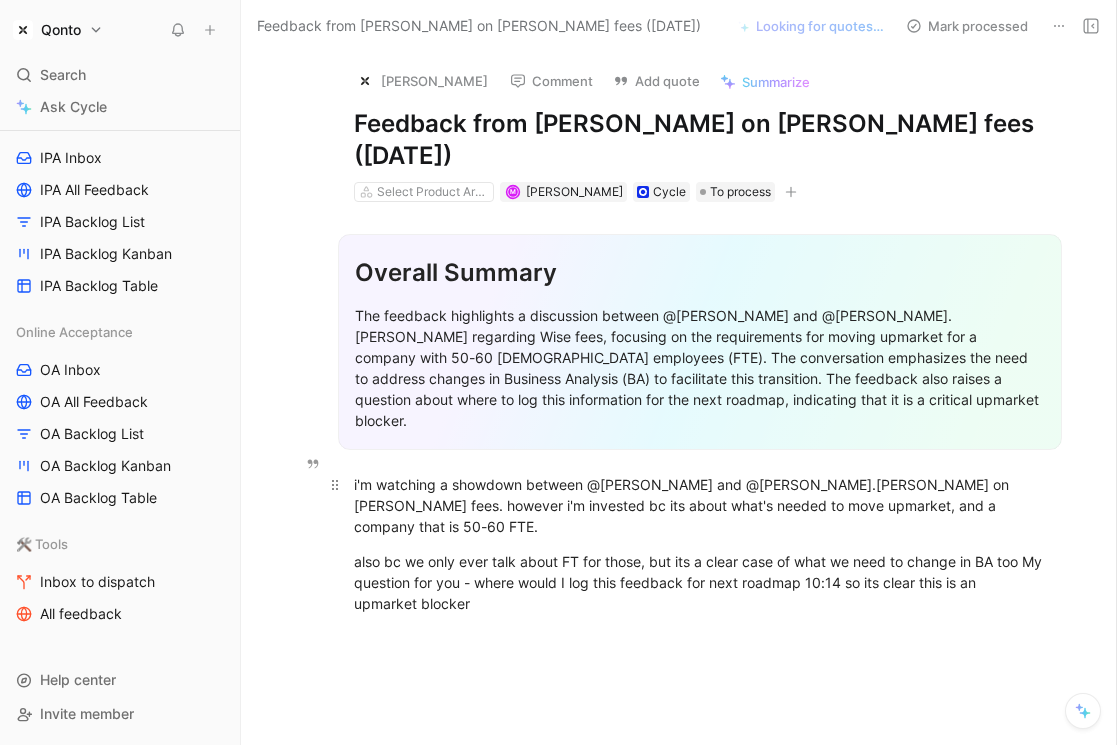 click on "i'm watching a showdown between @Guillermo Cordoba and @lucas.gaffron on wise fees. however i'm invested bc its about what's needed to move upmarket, and a company that is 50-60 FTE." at bounding box center [700, 505] 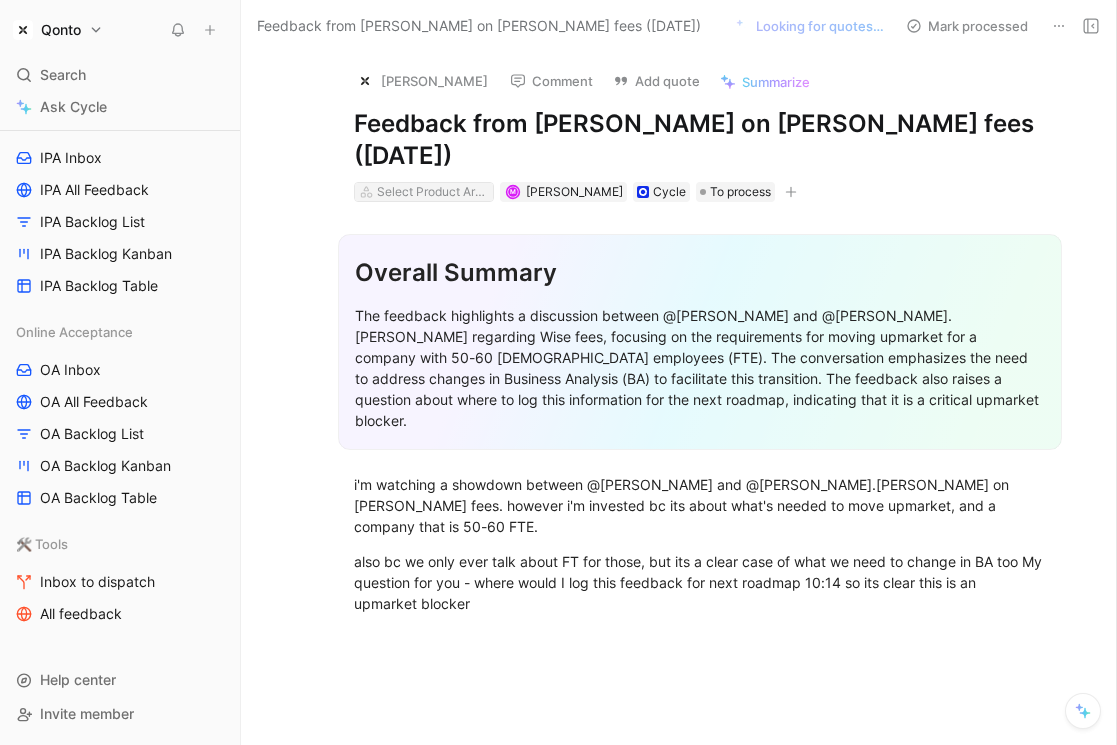 click on "Select Product Areas" at bounding box center (433, 192) 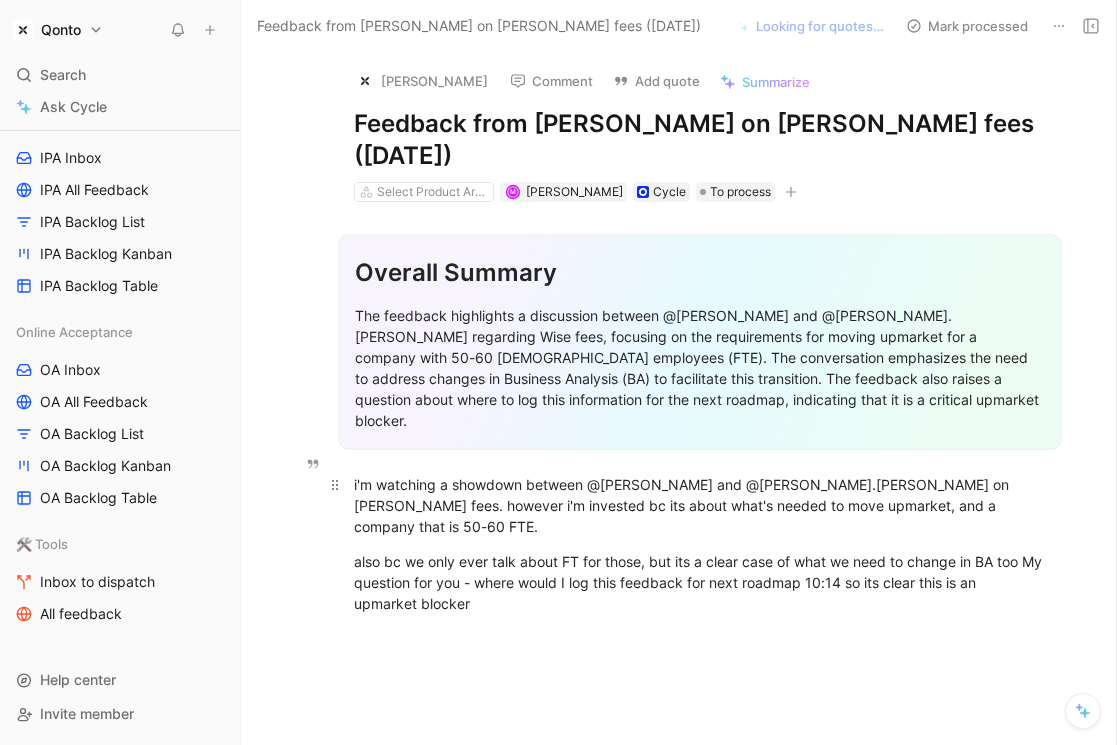 click on "i'm watching a showdown between @Guillermo Cordoba and @lucas.gaffron on wise fees. however i'm invested bc its about what's needed to move upmarket, and a company that is 50-60 FTE." at bounding box center (700, 505) 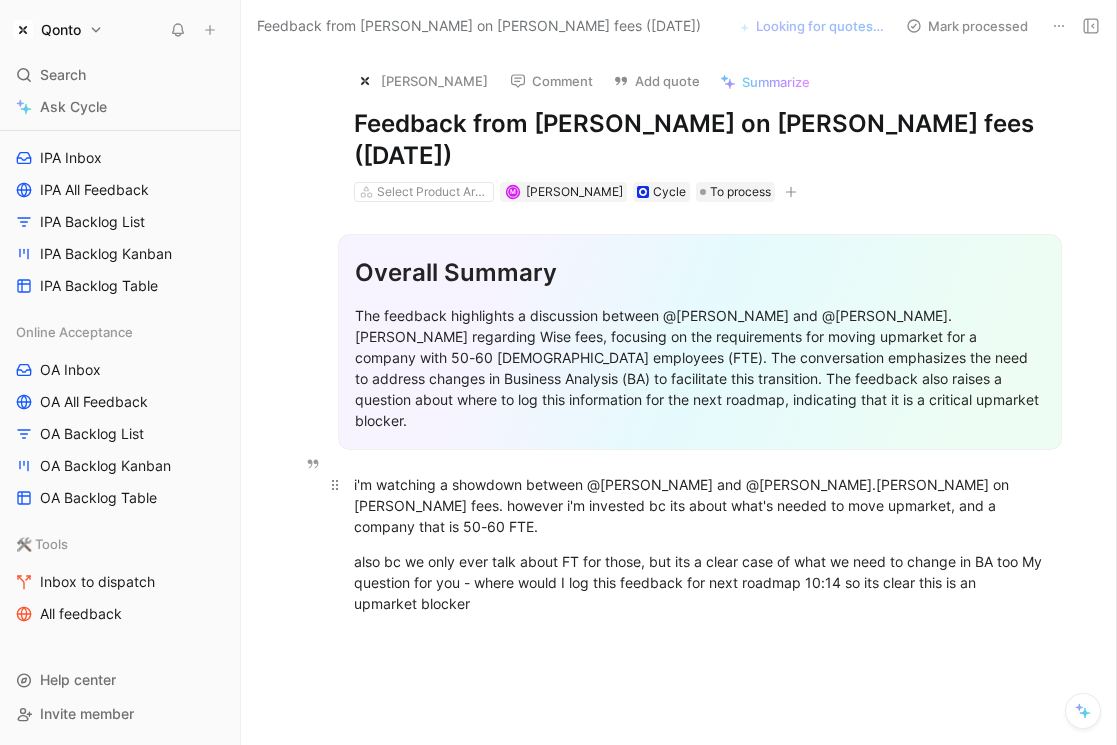 click on "i'm watching a showdown between @Guillermo Cordoba and @lucas.gaffron on wise fees. however i'm invested bc its about what's needed to move upmarket, and a company that is 50-60 FTE." at bounding box center [700, 505] 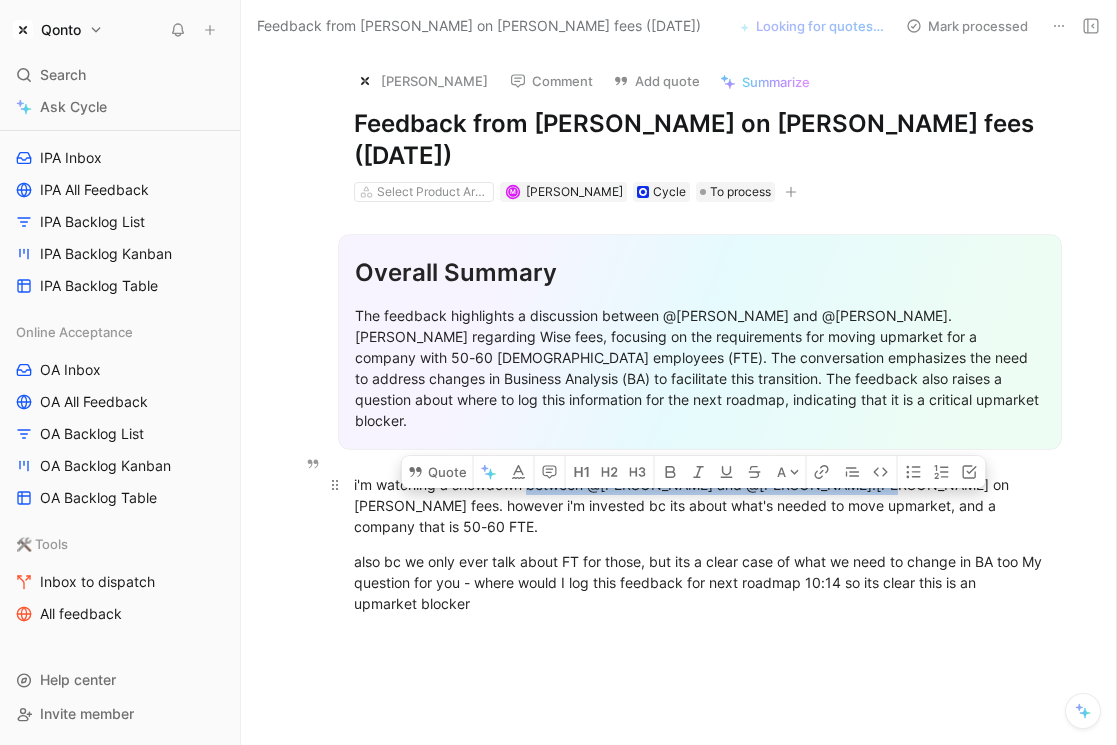 drag, startPoint x: 559, startPoint y: 433, endPoint x: 838, endPoint y: 433, distance: 279 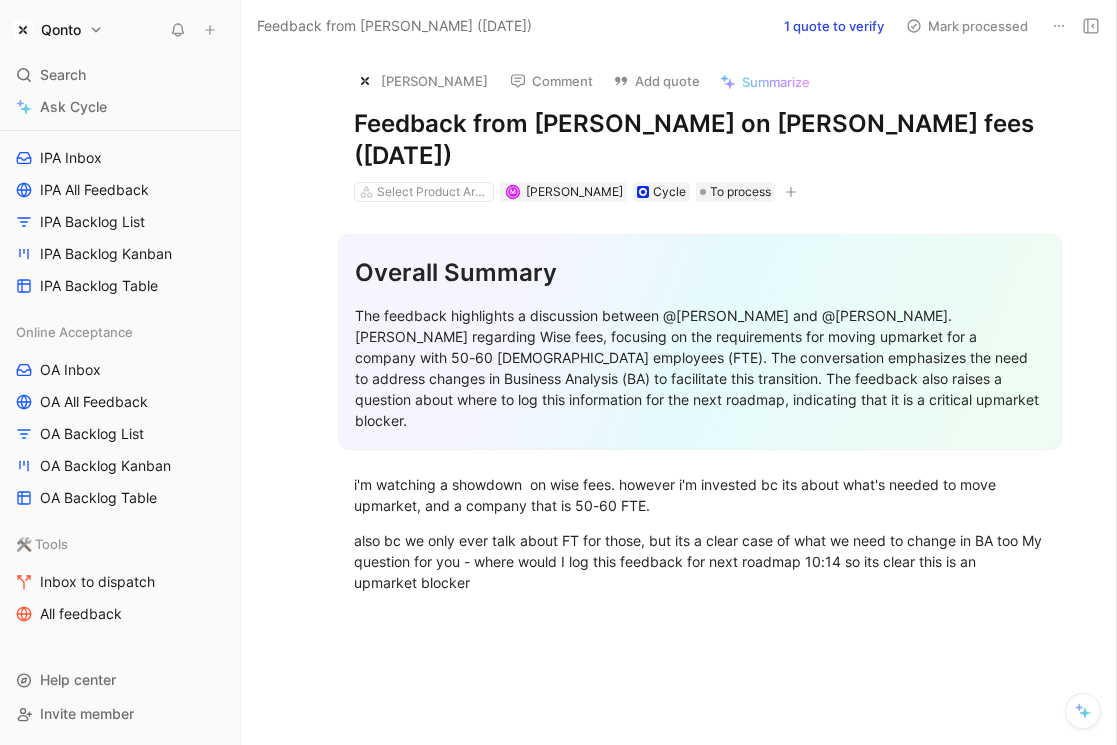 type 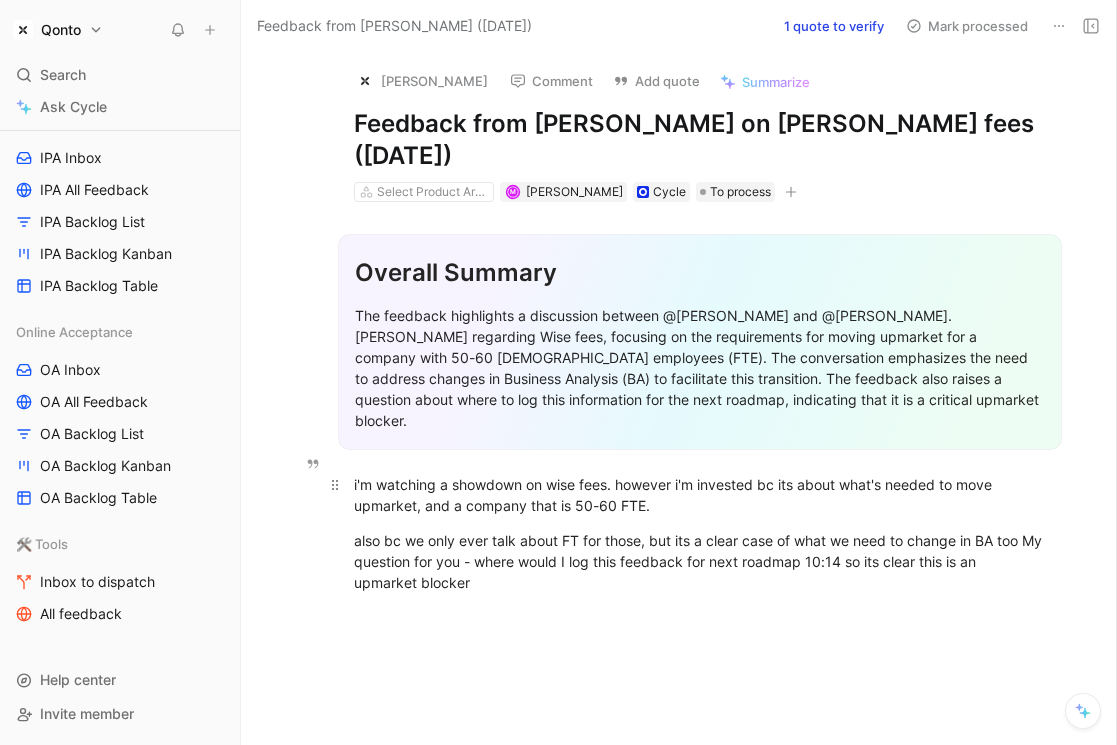 click on "i'm watching a showdown on wise fees. however i'm invested bc its about what's needed to move upmarket, and a company that is 50-60 FTE." at bounding box center (700, 495) 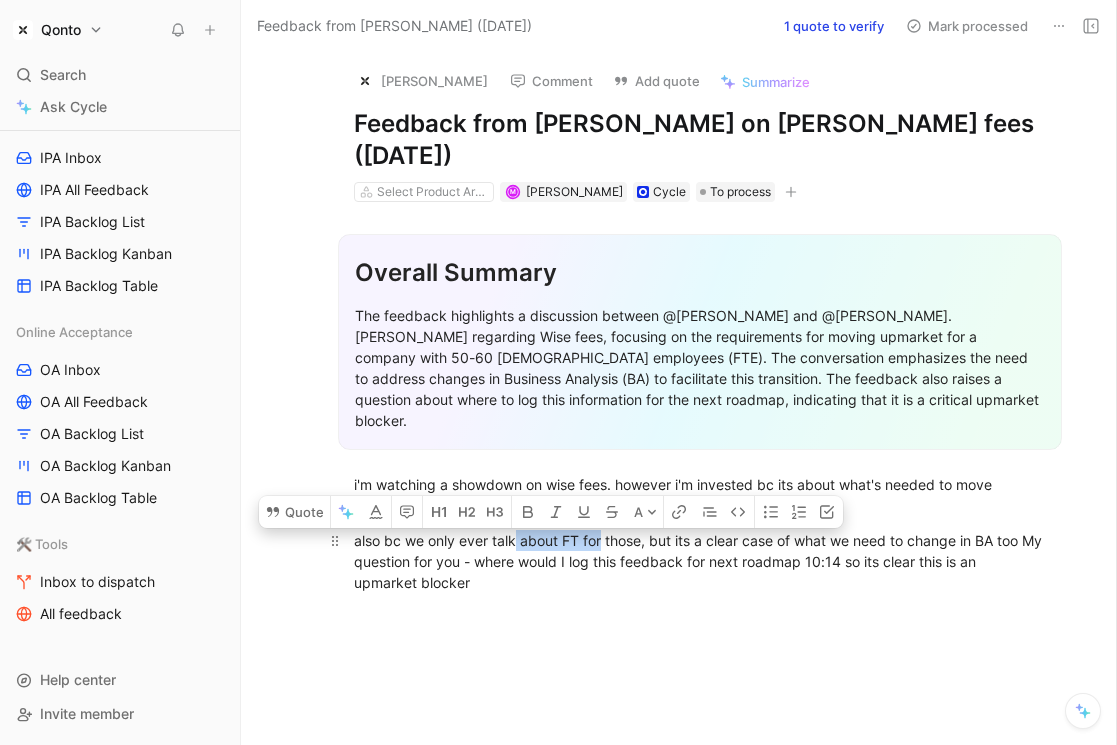 drag, startPoint x: 517, startPoint y: 485, endPoint x: 603, endPoint y: 485, distance: 86 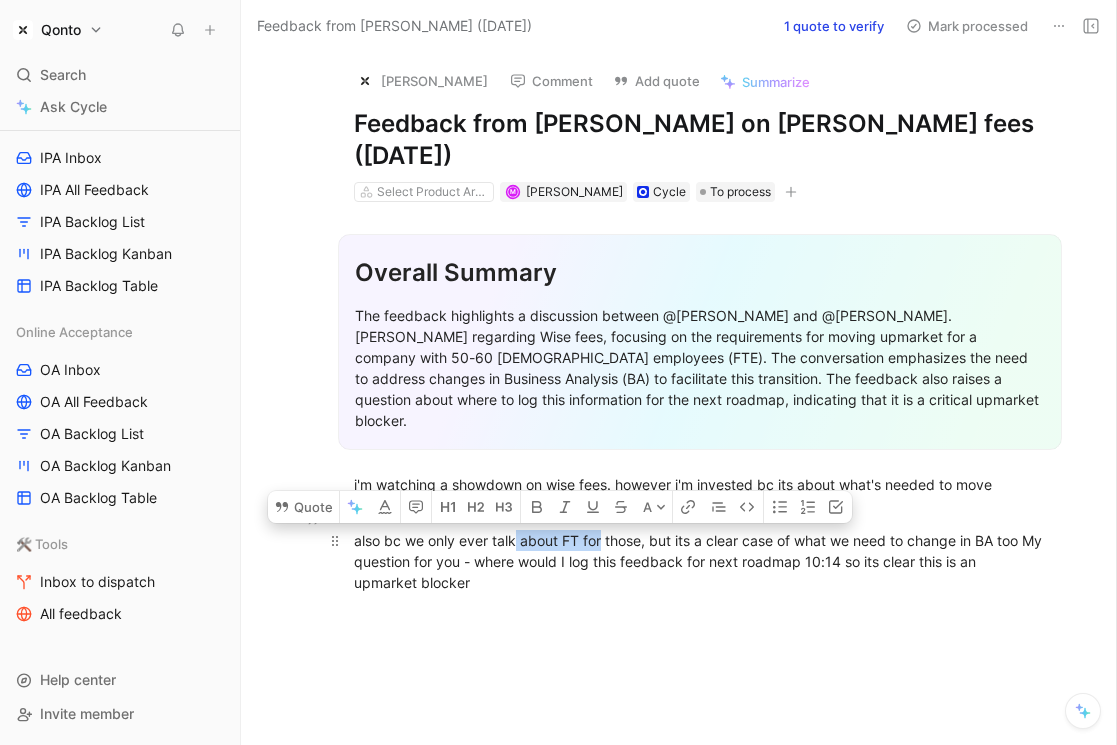click on "also bc we only ever talk about FT for those, but its a clear case of what we need to change in BA too My question for you - where would I log this feedback for next roadmap 10:14 so its clear this is an upmarket blocker" at bounding box center (700, 561) 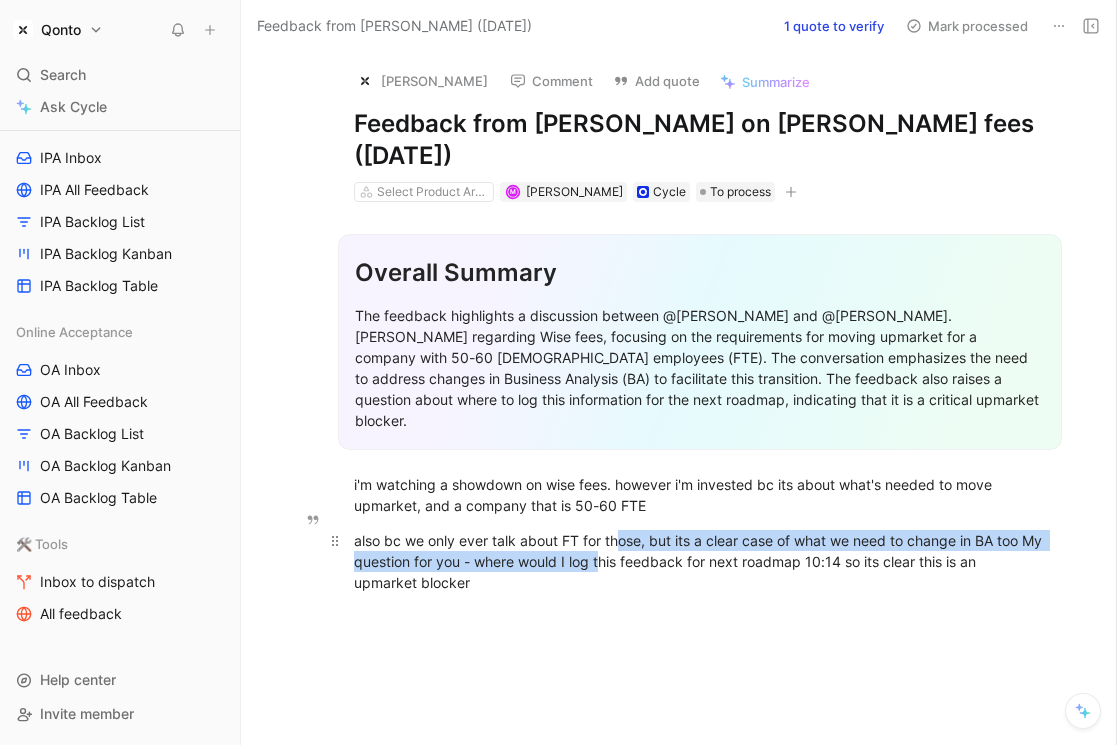 drag, startPoint x: 622, startPoint y: 486, endPoint x: 623, endPoint y: 516, distance: 30.016663 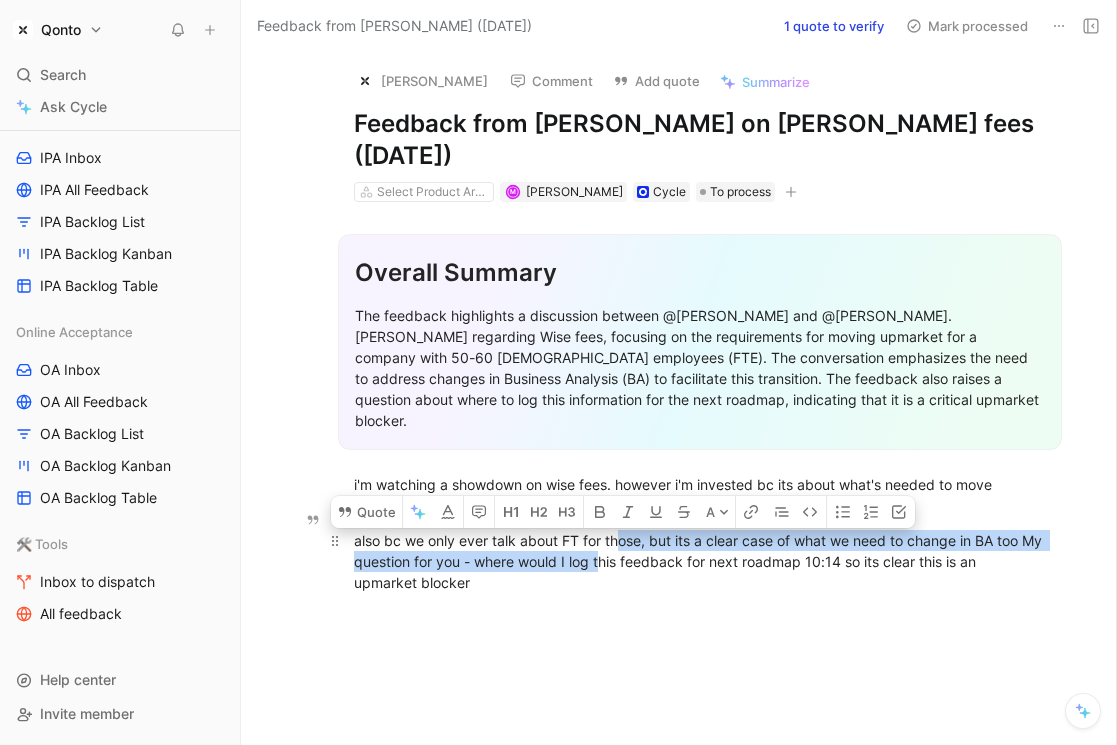click on "also bc we only ever talk about FT for those, but its a clear case of what we need to change in BA too My question for you - where would I log this feedback for next roadmap 10:14 so its clear this is an upmarket blocker" at bounding box center (700, 561) 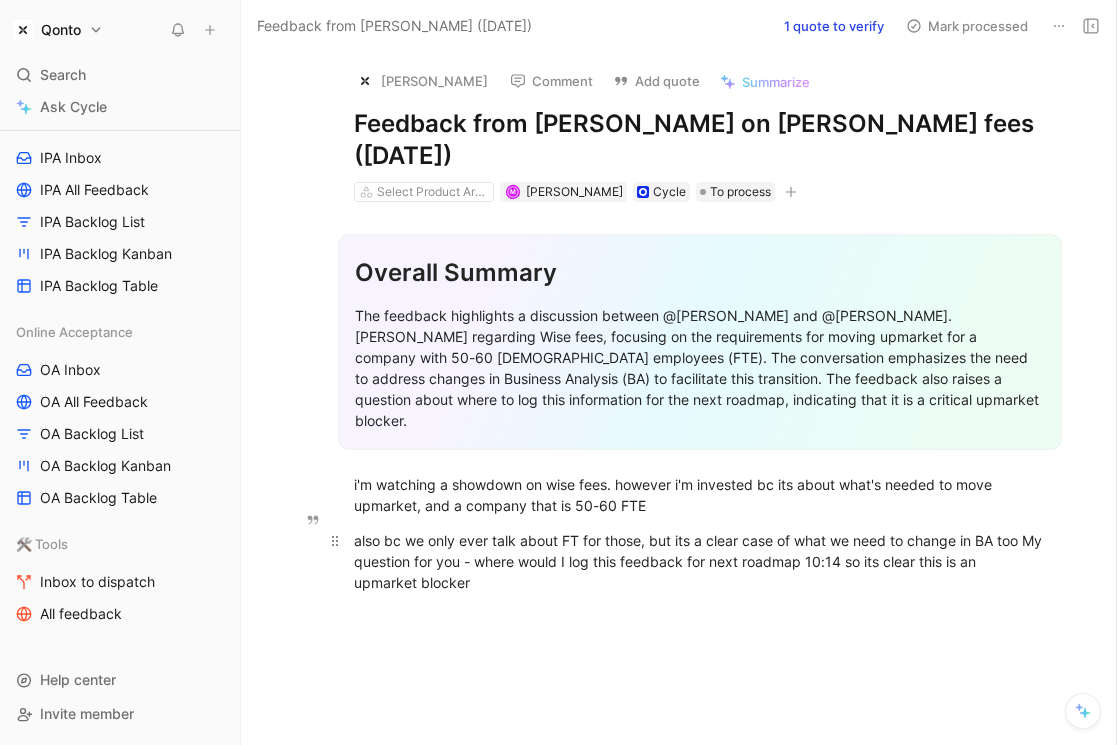 click on "also bc we only ever talk about FT for those, but its a clear case of what we need to change in BA too My question for you - where would I log this feedback for next roadmap 10:14 so its clear this is an upmarket blocker" at bounding box center (700, 561) 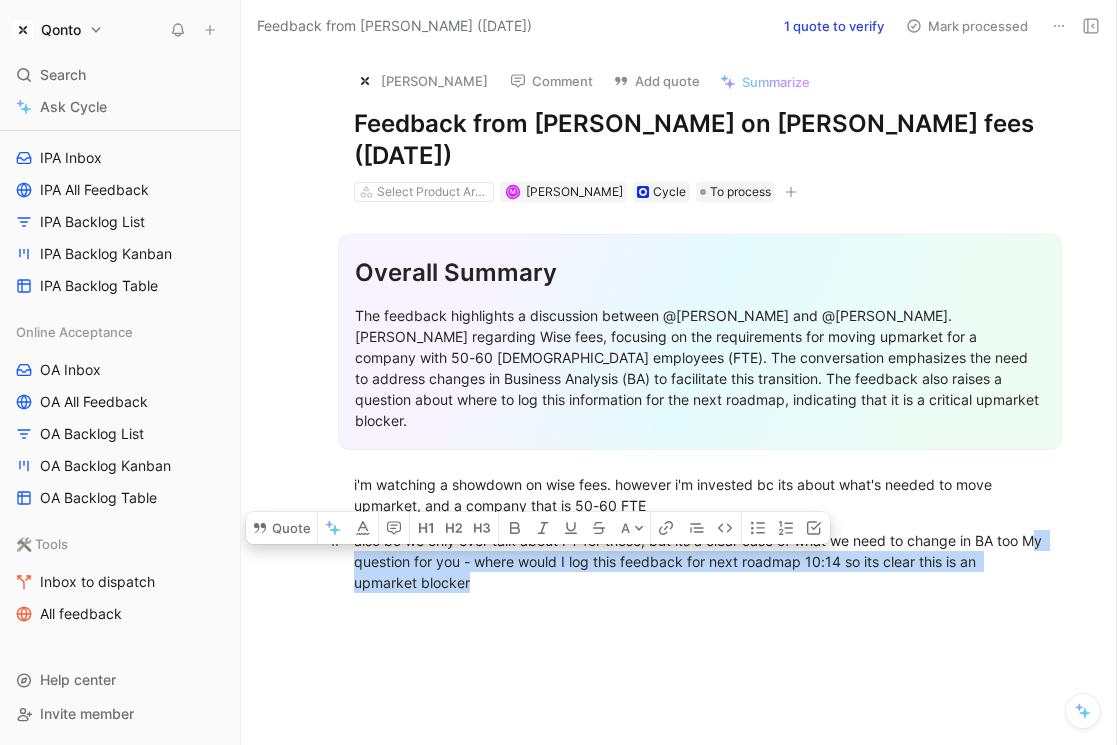 drag, startPoint x: 595, startPoint y: 520, endPoint x: 363, endPoint y: 509, distance: 232.26064 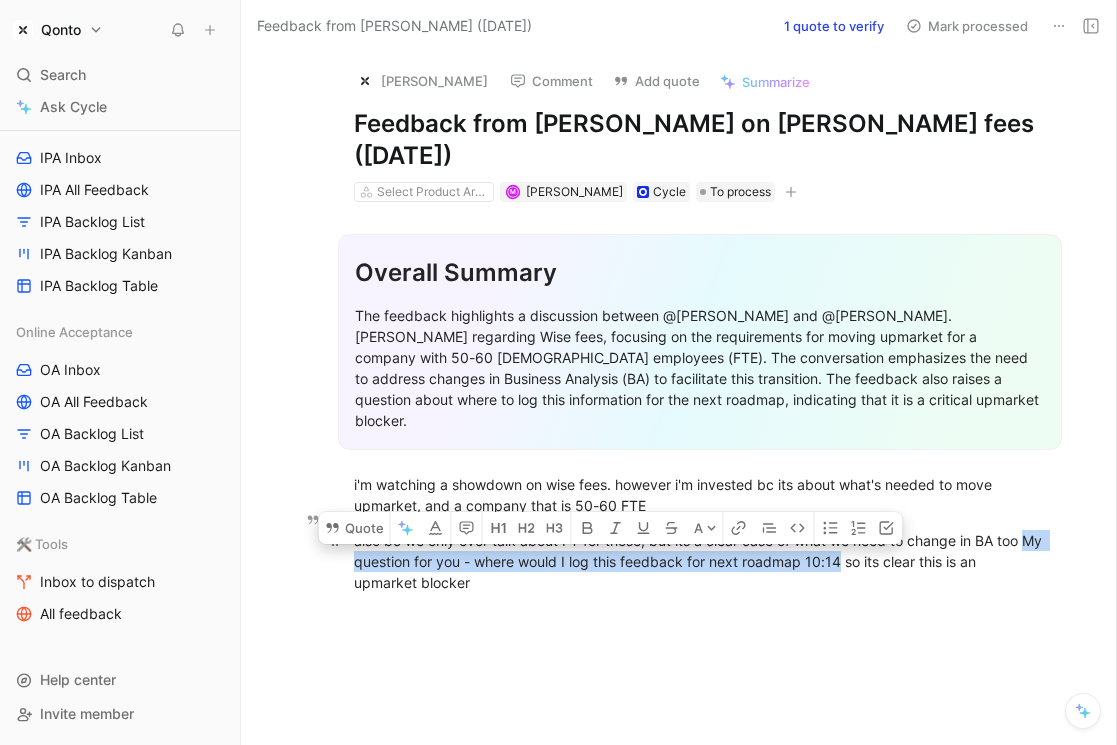 drag, startPoint x: 363, startPoint y: 509, endPoint x: 859, endPoint y: 510, distance: 496.001 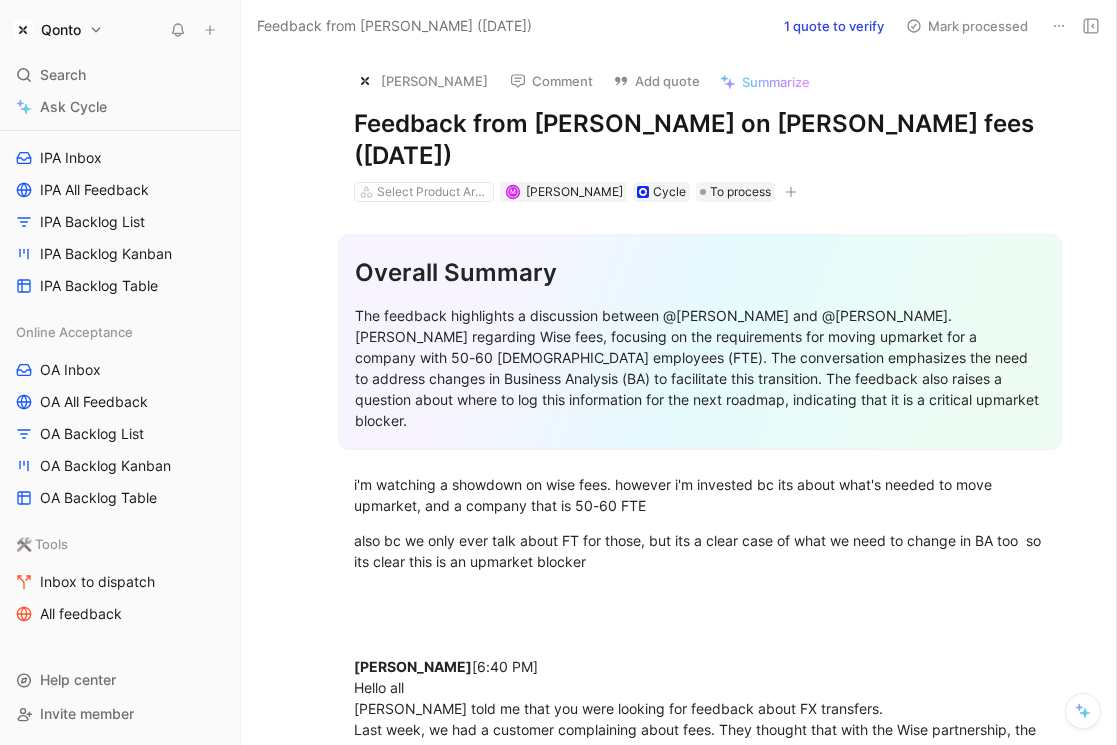 click on "Qonto Search ⌘ K Ask Cycle Workspace Home G then H Feedback G then F Requests G then R Releases G then L Customers Product Areas 📌 Qonto AR Pipeline Qonto Lighttower Account Receivable AR Inbox AR All Feedback AR Backlog List AR Backlog Kanban AR Backlog Table AR VoC In-Person Acceptance IPA Inbox IPA All Feedback IPA Backlog List IPA Backlog Kanban IPA Backlog Table Online Acceptance OA Inbox OA All Feedback OA Backlog List OA Backlog Kanban OA Backlog Table 🛠️ Tools Inbox to dispatch All feedback
To pick up a draggable item, press the space bar.
While dragging, use the arrow keys to move the item.
Press space again to drop the item in its new position, or press escape to cancel.
Help center Invite member Feedback from Casey Bleho (Jul 11, 2025) 1 quote to verify Mark processed Casey Bleho Comment Add quote Summarize Feedback from Casey Bleho on Wise fees (Jul 11, 2025) Select Product Areas M Mario Liverini Cycle To process Overall Summary Guillermo Cordoba Hello all" at bounding box center (558, 372) 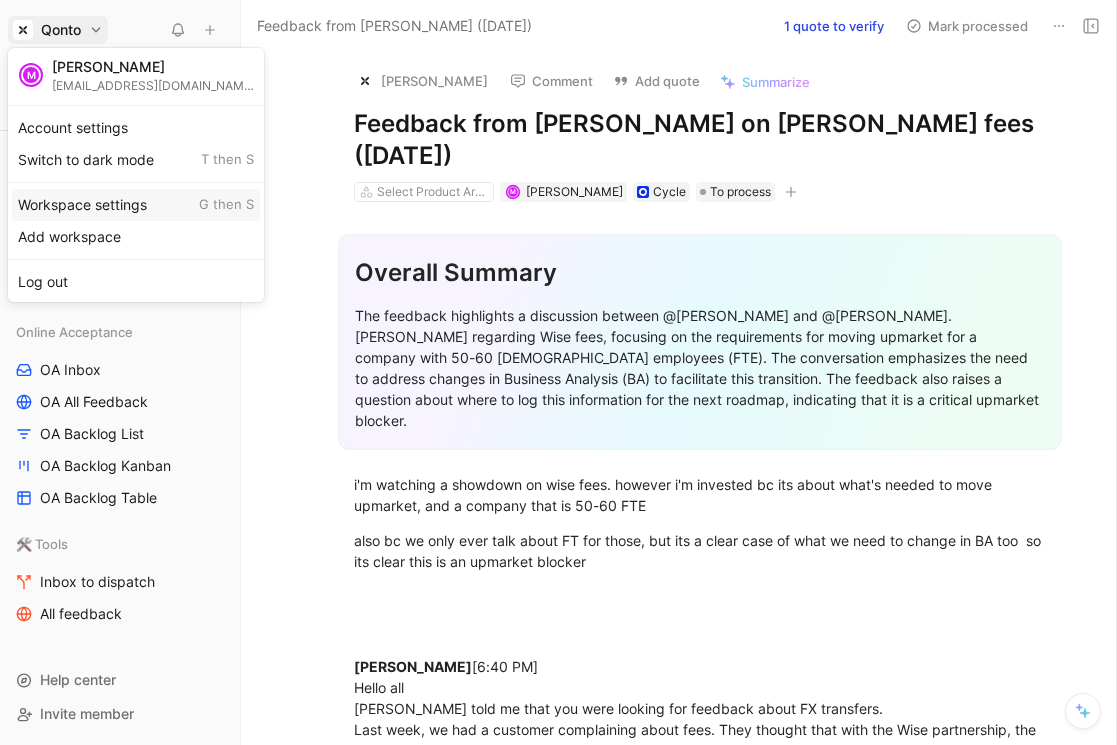 click on "Workspace settings G then S" at bounding box center (136, 205) 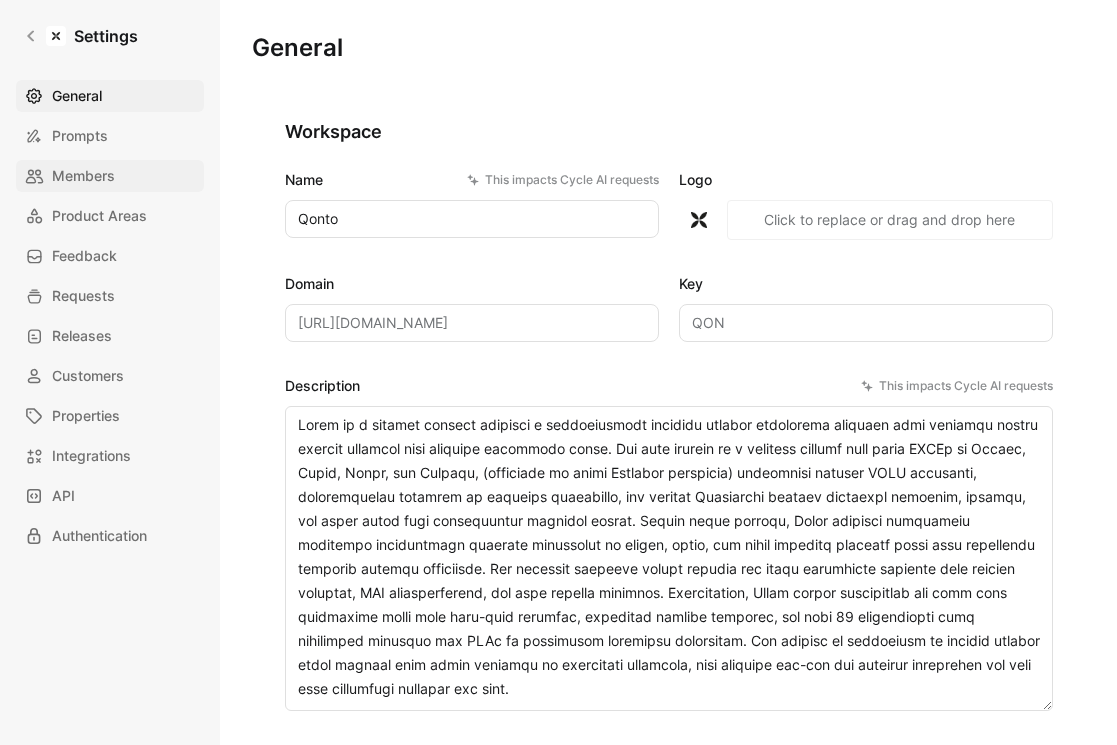 click on "Members" at bounding box center (83, 176) 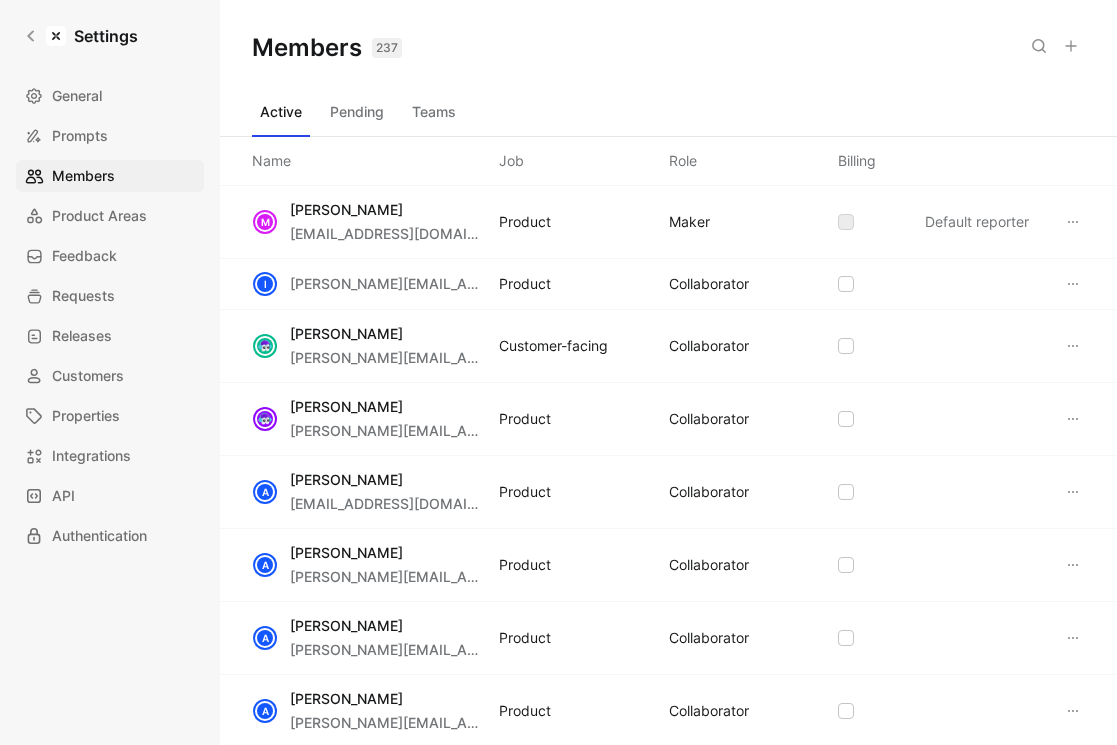 click at bounding box center [1071, 46] 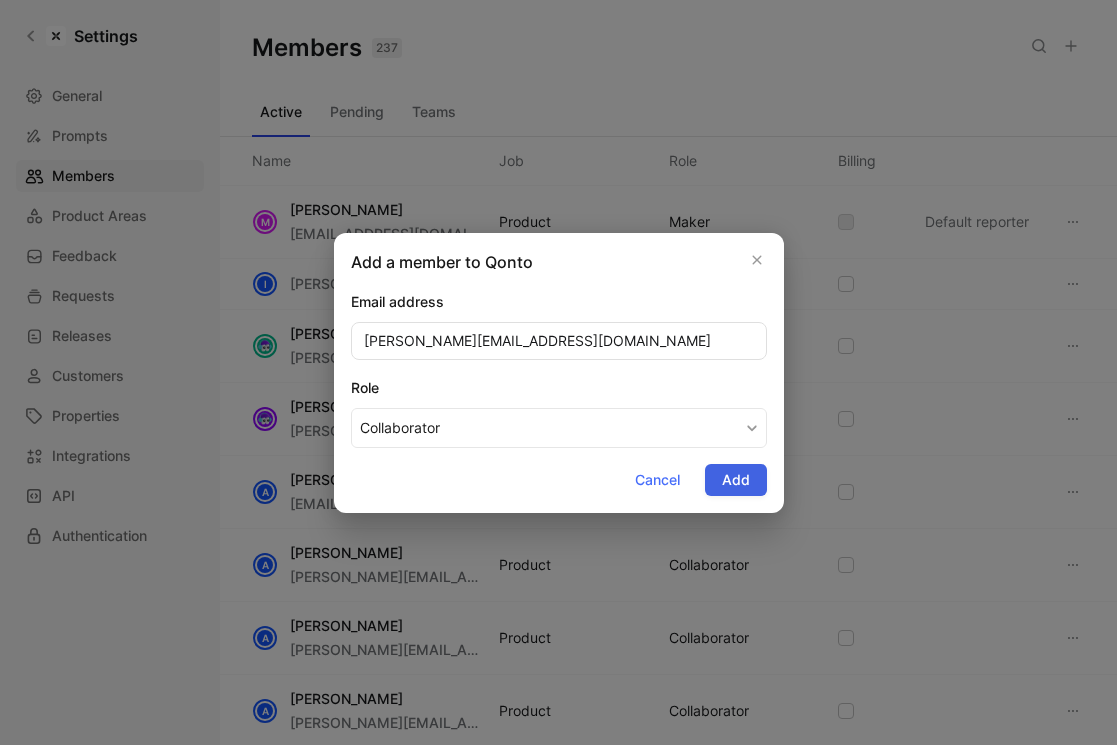 type on "casey.bleho@qonto.com" 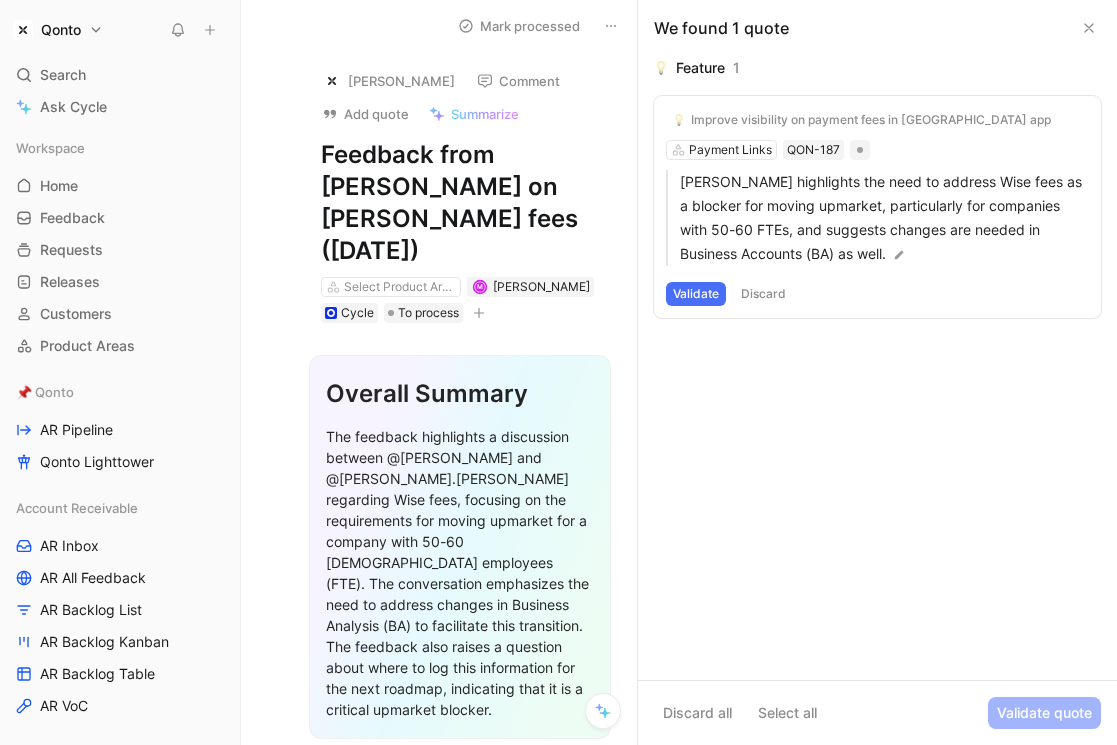 scroll, scrollTop: 0, scrollLeft: 0, axis: both 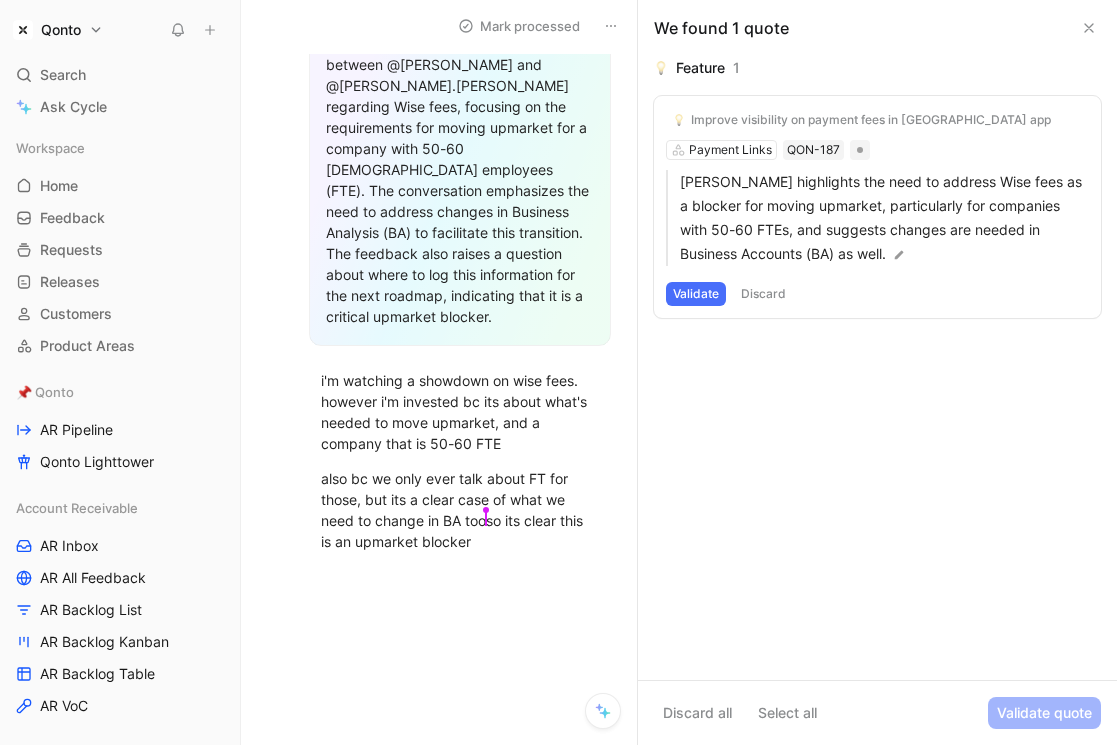 click at bounding box center (460, 686) 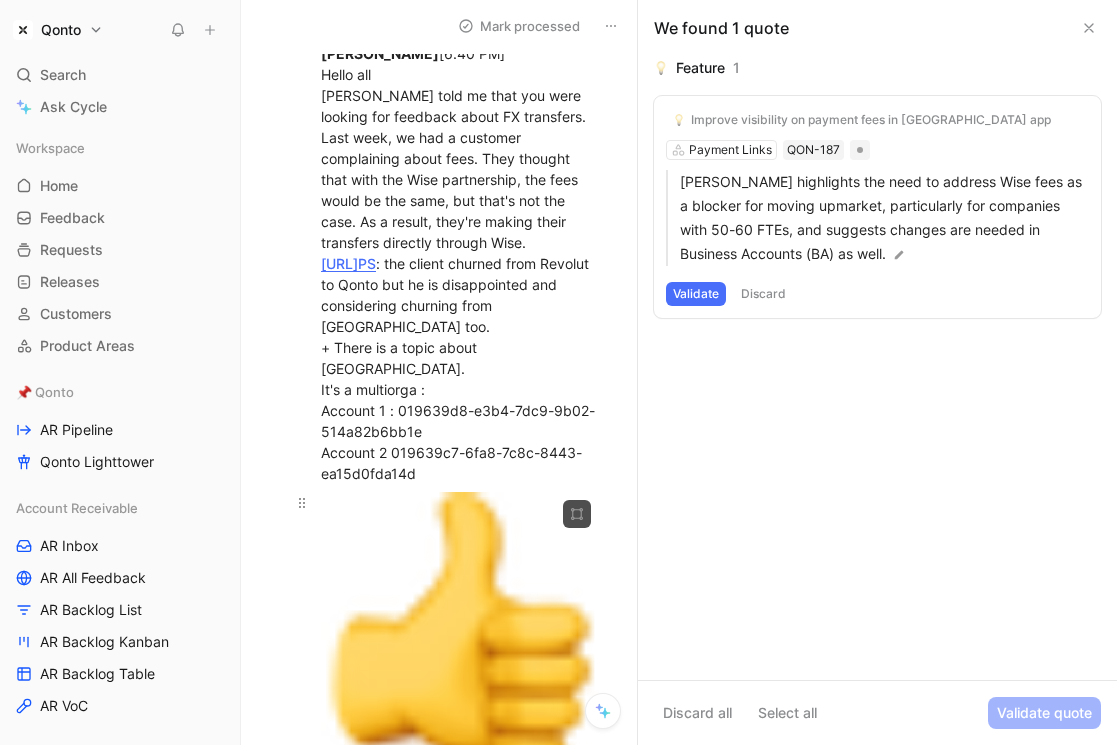 click on "Qonto Search ⌘ K Ask Cycle Workspace Home G then H Feedback G then F Requests G then R Releases G then L Customers Product Areas 📌 Qonto AR Pipeline Qonto Lighttower Account Receivable AR Inbox AR All Feedback AR Backlog List AR Backlog Kanban AR Backlog Table AR VoC In-Person Acceptance IPA Inbox IPA All Feedback IPA Backlog List IPA Backlog Kanban IPA Backlog Table Online Acceptance OA Inbox OA All Feedback OA Backlog List OA Backlog Kanban OA Backlog Table 🛠️ Tools Inbox to dispatch All feedback
To pick up a draggable item, press the space bar.
While dragging, use the arrow keys to move the item.
Press space again to drop the item in its new position, or press escape to cancel.
Help center Invite member Feedback from [PERSON_NAME] on [PERSON_NAME] fees ([DATE]) Mark processed [PERSON_NAME] Comment Add quote Summarize Feedback from [PERSON_NAME] on [PERSON_NAME] fees ([DATE]) Select Product Areas M [PERSON_NAME] Cycle To process Overall Summary [PERSON_NAME] [PERSON_NAME] PS" at bounding box center [558, 372] 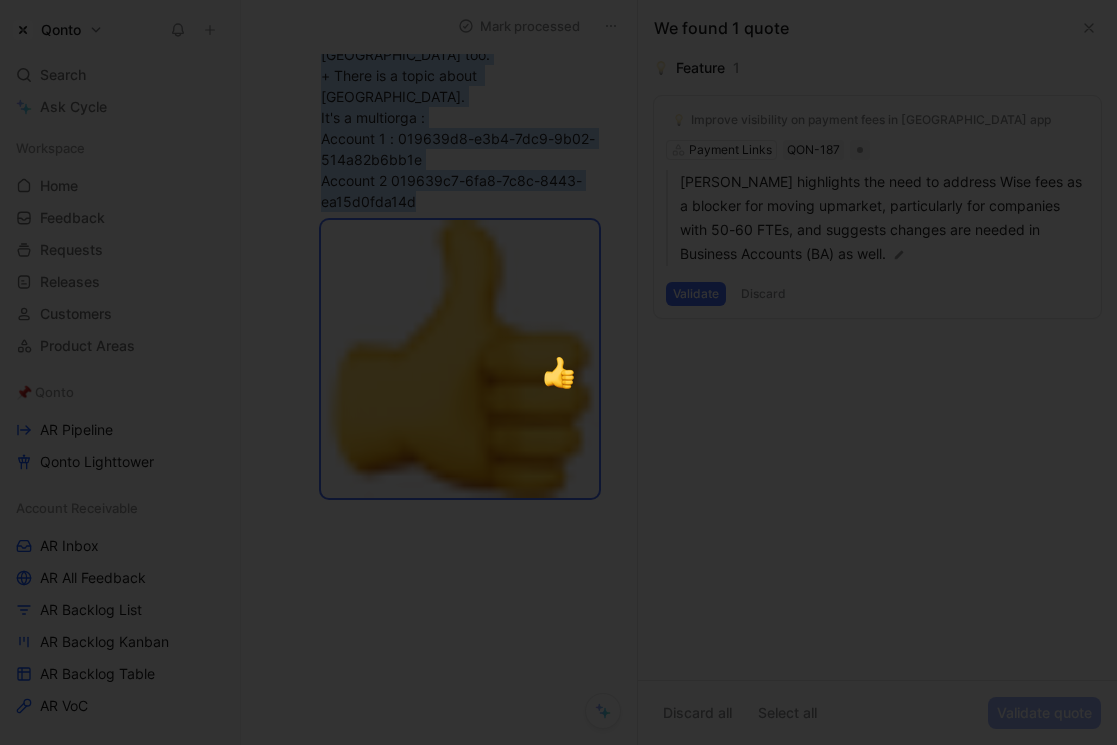 scroll, scrollTop: 1261, scrollLeft: 0, axis: vertical 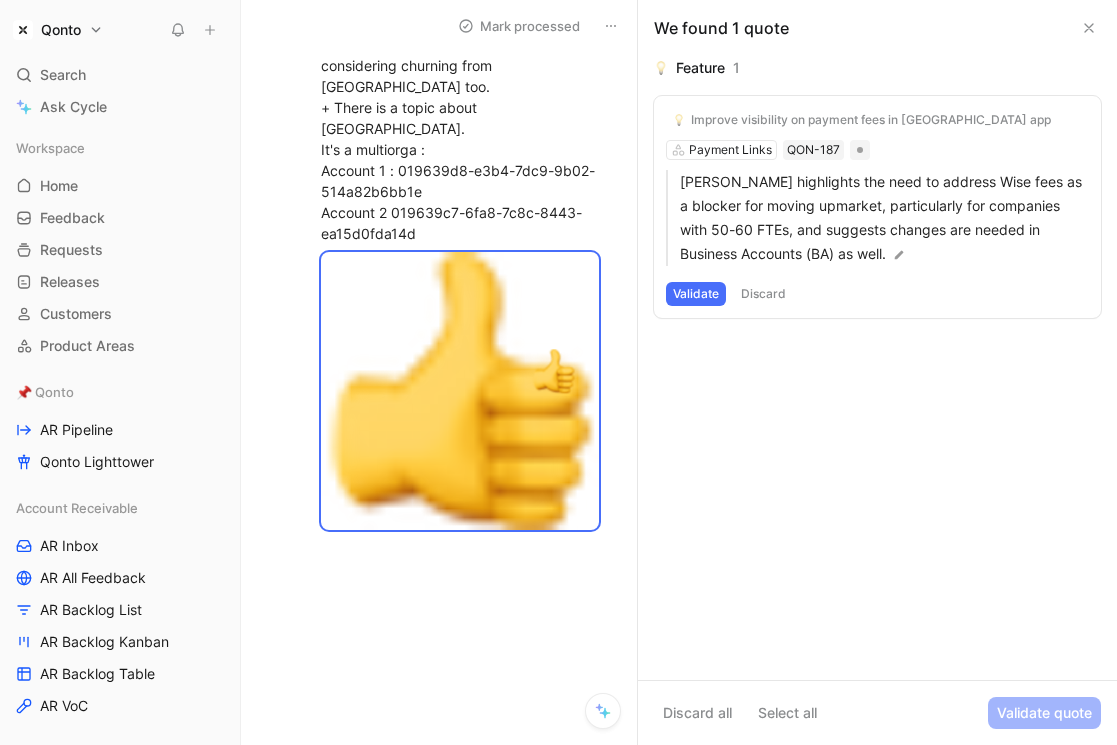 click at bounding box center (460, 359) 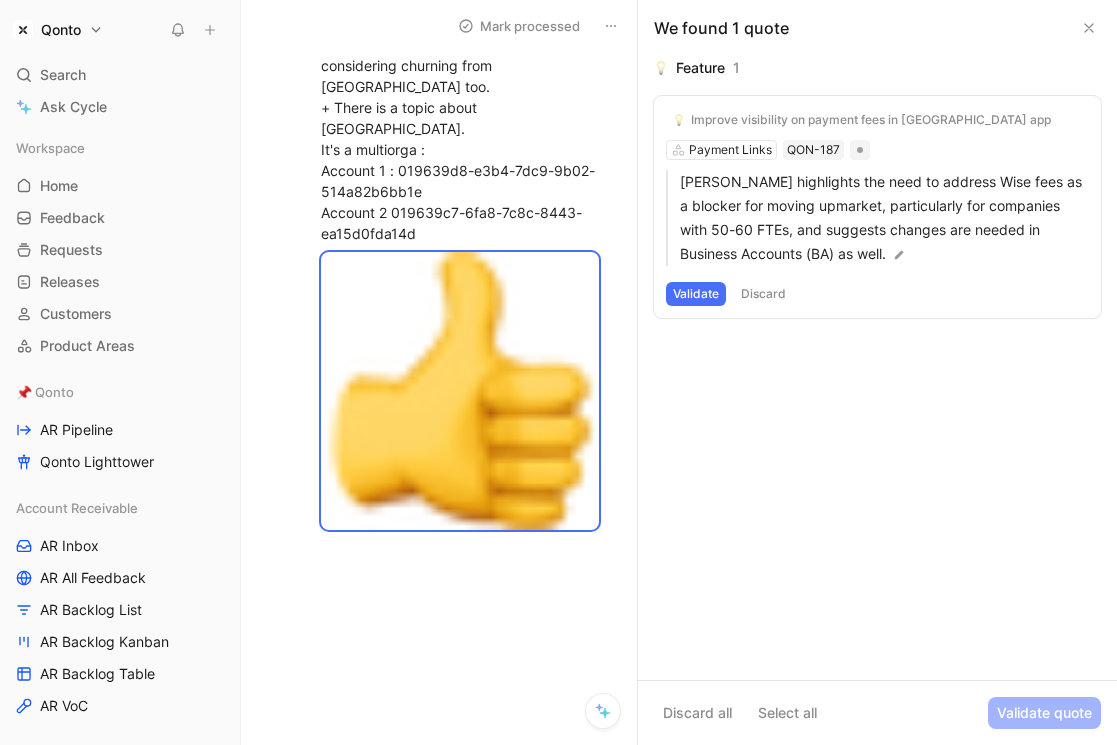 click on "Qonto Search ⌘ K Ask Cycle Workspace Home G then H Feedback G then F Requests G then R Releases G then L Customers Product Areas 📌 Qonto AR Pipeline Qonto Lighttower Account Receivable AR Inbox AR All Feedback AR Backlog List AR Backlog Kanban AR Backlog Table AR VoC In-Person Acceptance IPA Inbox IPA All Feedback IPA Backlog List IPA Backlog Kanban IPA Backlog Table Online Acceptance OA Inbox OA All Feedback OA Backlog List OA Backlog Kanban OA Backlog Table 🛠️ Tools Inbox to dispatch All feedback
To pick up a draggable item, press the space bar.
While dragging, use the arrow keys to move the item.
Press space again to drop the item in its new position, or press escape to cancel.
Help center Invite member Feedback from [PERSON_NAME] on [PERSON_NAME] fees ([DATE]) Mark processed [PERSON_NAME] Comment Add quote Summarize Feedback from [PERSON_NAME] on [PERSON_NAME] fees ([DATE]) Select Product Areas M [PERSON_NAME] Cycle To process Overall Summary [PERSON_NAME] [PERSON_NAME] PS" at bounding box center [558, 372] 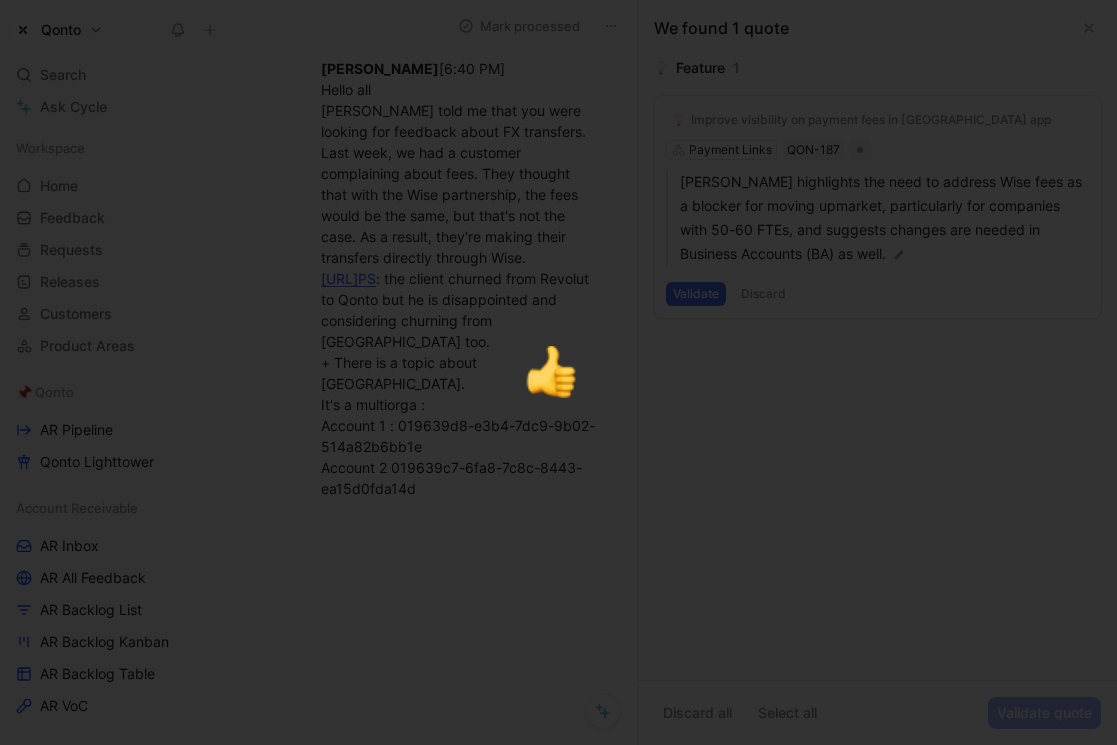 scroll, scrollTop: 974, scrollLeft: 0, axis: vertical 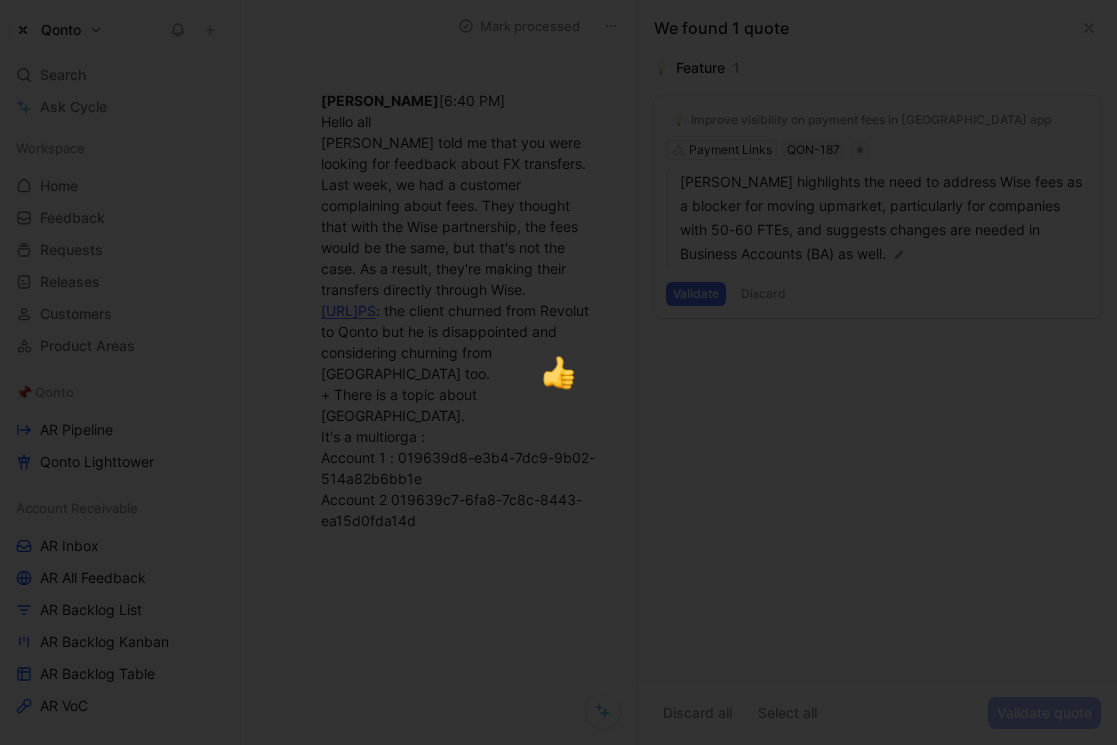 type 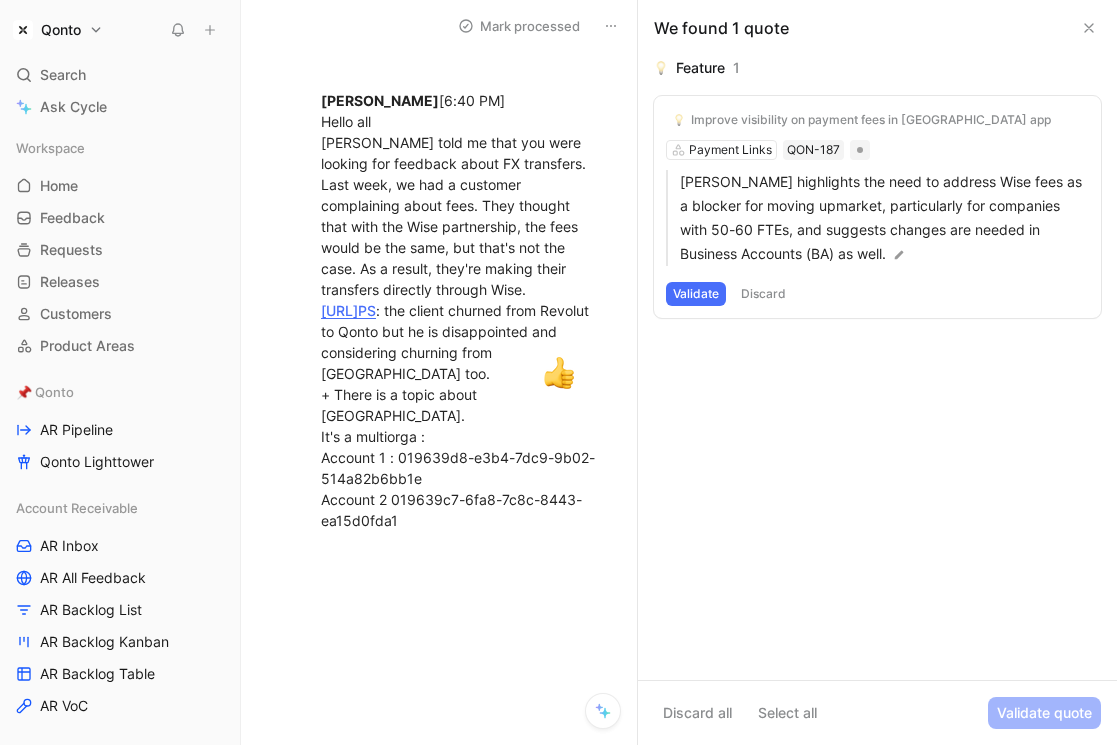 click at bounding box center (558, 745) 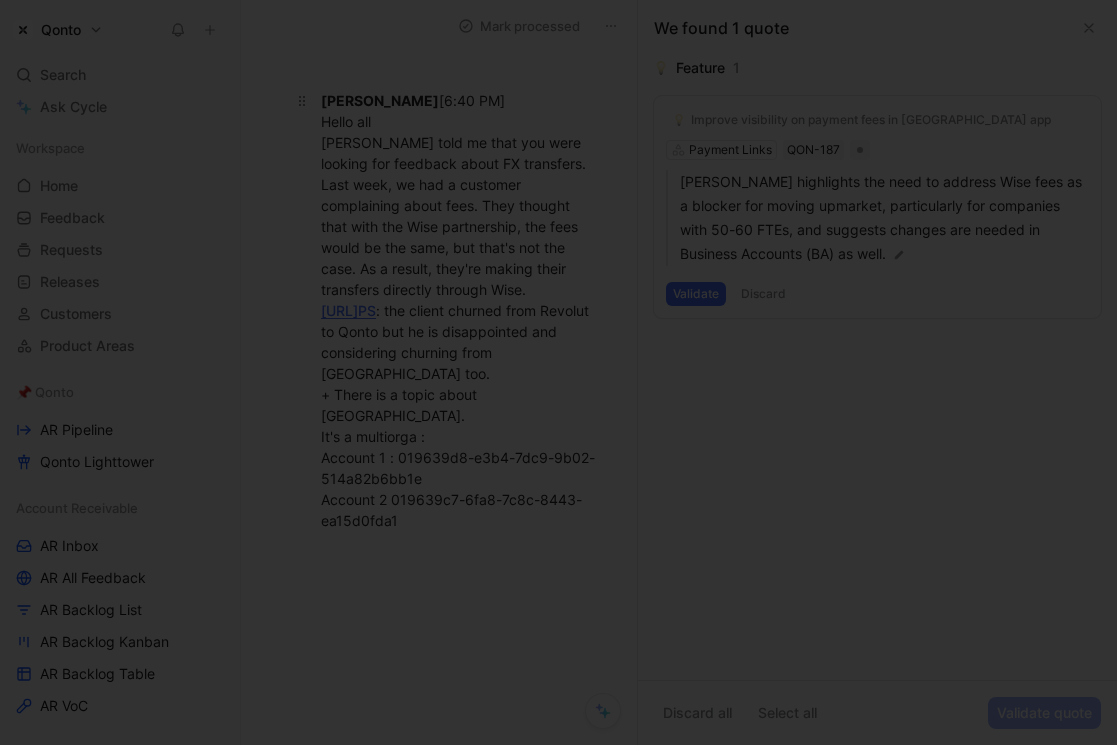 click on "[PERSON_NAME]   [6:40 PM] Hello all [PERSON_NAME] told me that you were looking for feedback about FX transfers. Last week, we had a customer complaining about fees. They thought that with the Wise partnership, the fees would be the same, but that's not the case. As a result, they're making their transfers directly through Wise. [URL] PS : the client churned from Revolut to [GEOGRAPHIC_DATA] but he is disappointed and considering churning from Qonto too. + There is a topic about [GEOGRAPHIC_DATA]. It's a multiorga : Account 1 : 019639d8-e3b4-7dc9-9b02-514a82b6bb1e Account 2 019639c7-6fa8-7c8c-8443-ea15d0fda1" at bounding box center (460, 310) 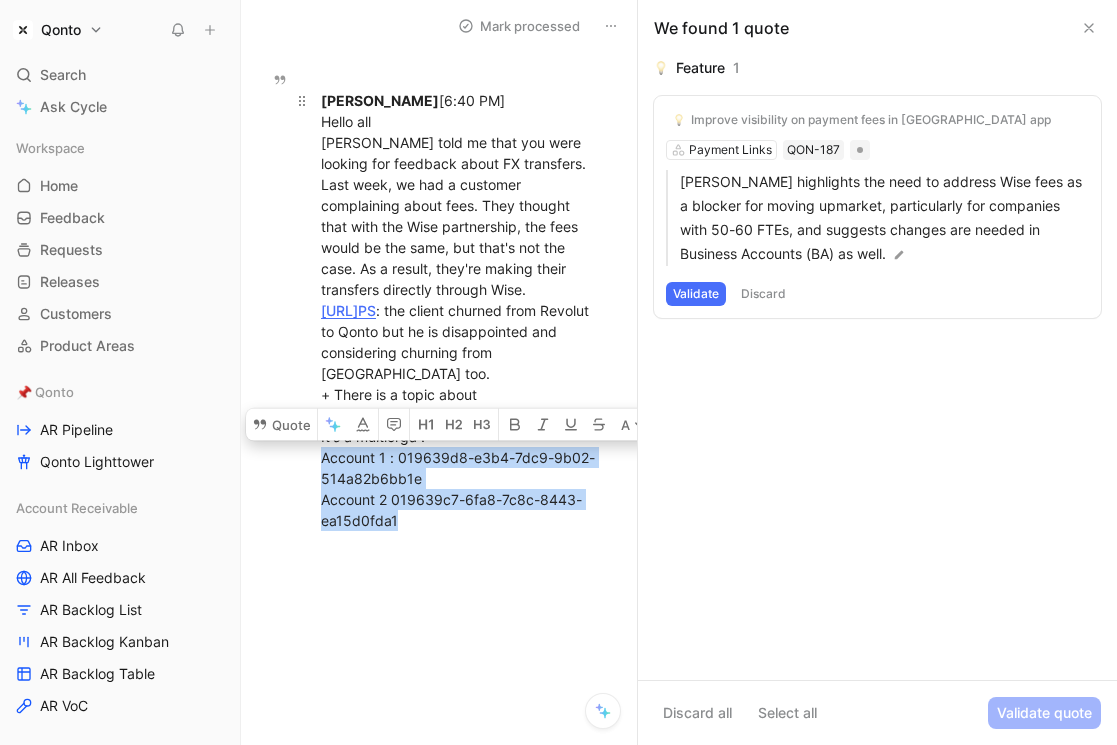 drag, startPoint x: 457, startPoint y: 492, endPoint x: 324, endPoint y: 432, distance: 145.9075 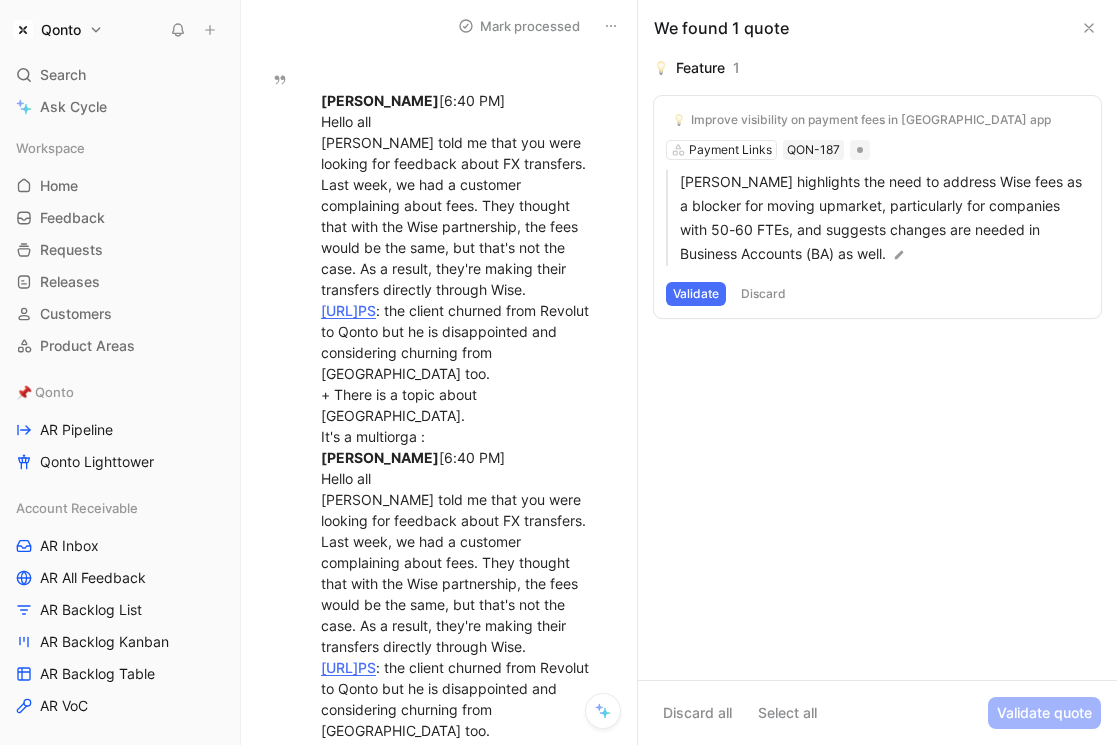 scroll, scrollTop: 1456, scrollLeft: 0, axis: vertical 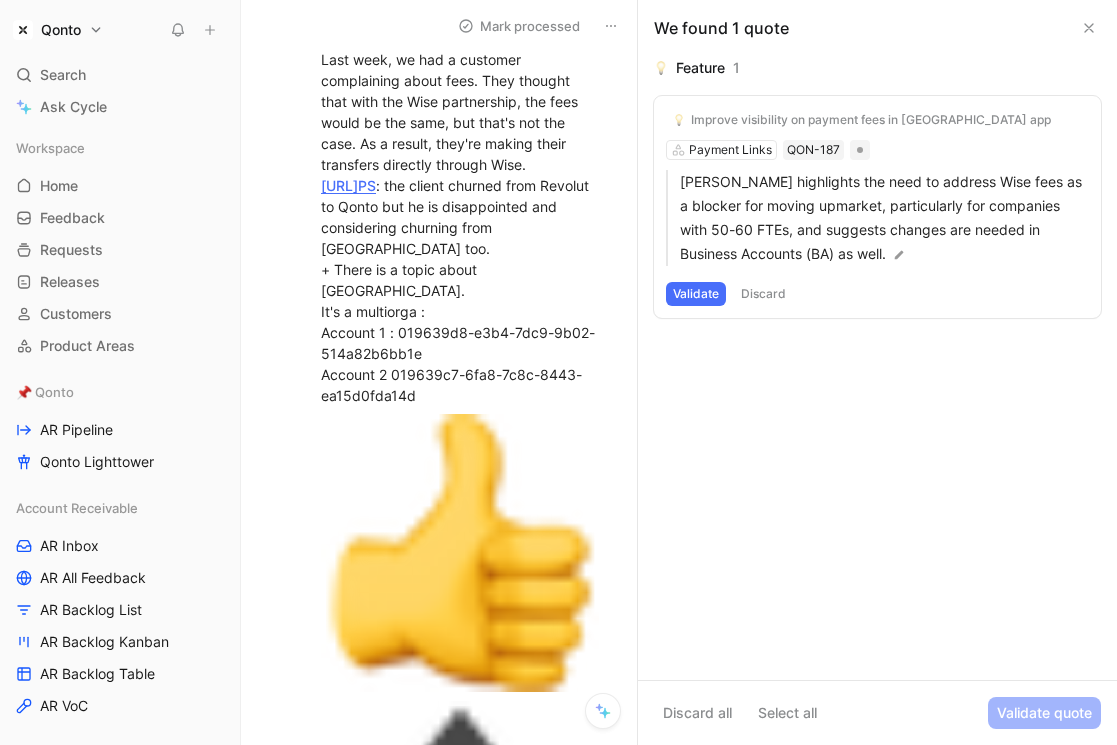 drag, startPoint x: 443, startPoint y: 297, endPoint x: 443, endPoint y: 172, distance: 125 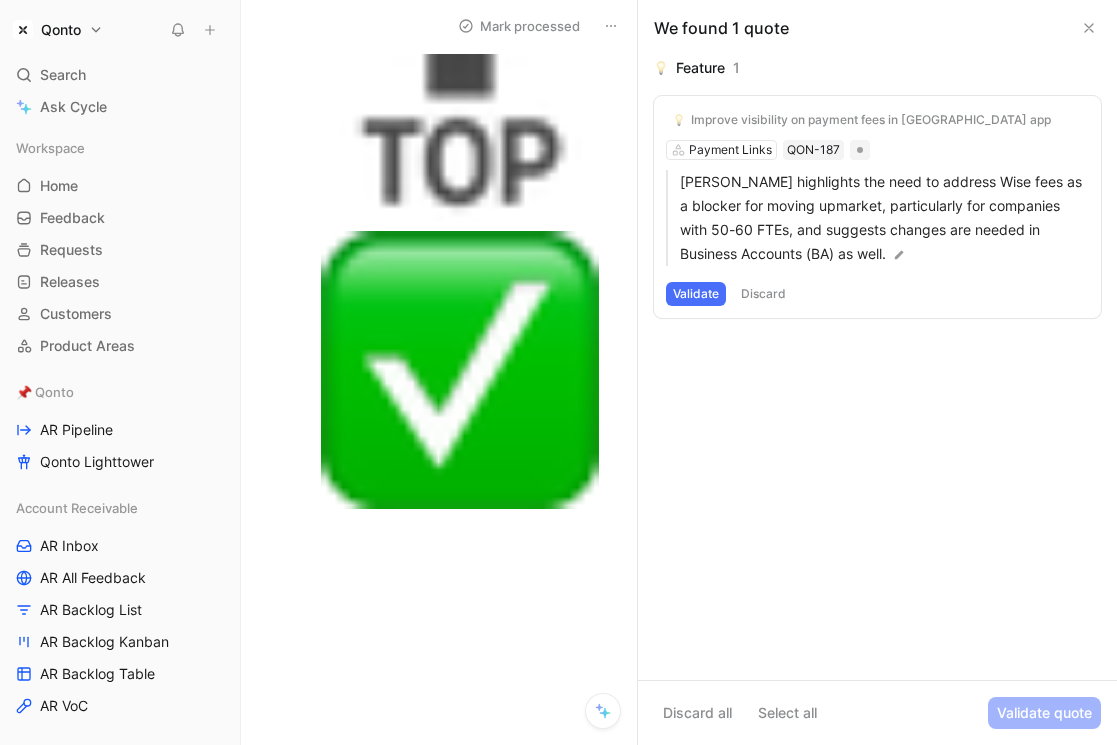 drag, startPoint x: 344, startPoint y: 214, endPoint x: 538, endPoint y: 654, distance: 480.87006 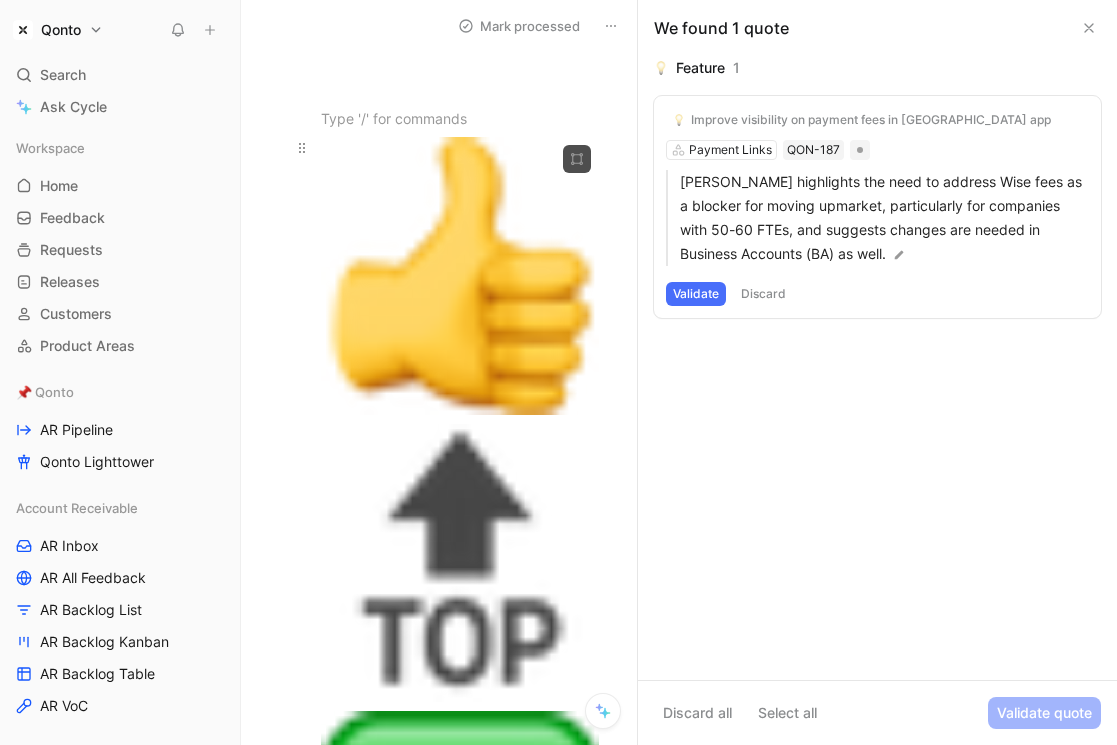 click on "Qonto Search ⌘ K Ask Cycle Workspace Home G then H Feedback G then F Requests G then R Releases G then L Customers Product Areas 📌 Qonto AR Pipeline Qonto Lighttower Account Receivable AR Inbox AR All Feedback AR Backlog List AR Backlog Kanban AR Backlog Table AR VoC In-Person Acceptance IPA Inbox IPA All Feedback IPA Backlog List IPA Backlog Kanban IPA Backlog Table Online Acceptance OA Inbox OA All Feedback OA Backlog List OA Backlog Kanban OA Backlog Table 🛠️ Tools Inbox to dispatch All feedback
To pick up a draggable item, press the space bar.
While dragging, use the arrow keys to move the item.
Press space again to drop the item in its new position, or press escape to cancel.
Help center Invite member Feedback from [PERSON_NAME] on [PERSON_NAME] fees ([DATE]) Mark processed [PERSON_NAME] Comment Add quote Summarize Feedback from [PERSON_NAME] on [PERSON_NAME] fees ([DATE]) Select Product Areas M [PERSON_NAME] Cycle To process Overall Summary [PERSON_NAME] We found 1 quote 1" at bounding box center (558, 372) 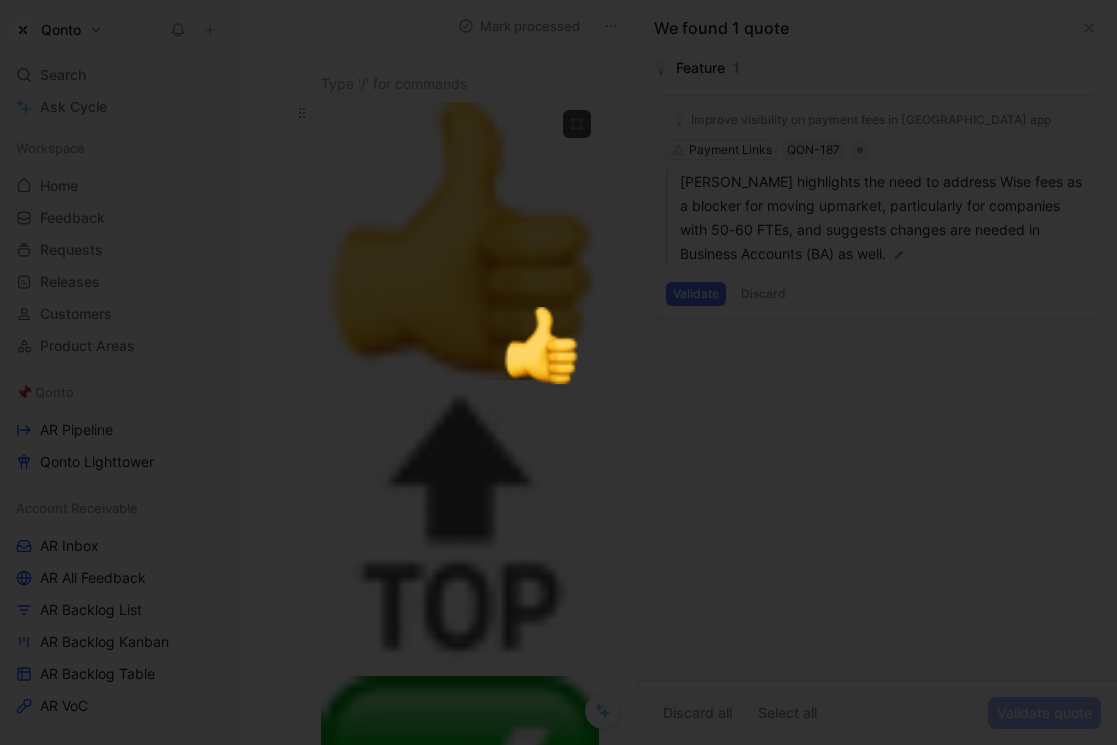 scroll, scrollTop: 921, scrollLeft: 0, axis: vertical 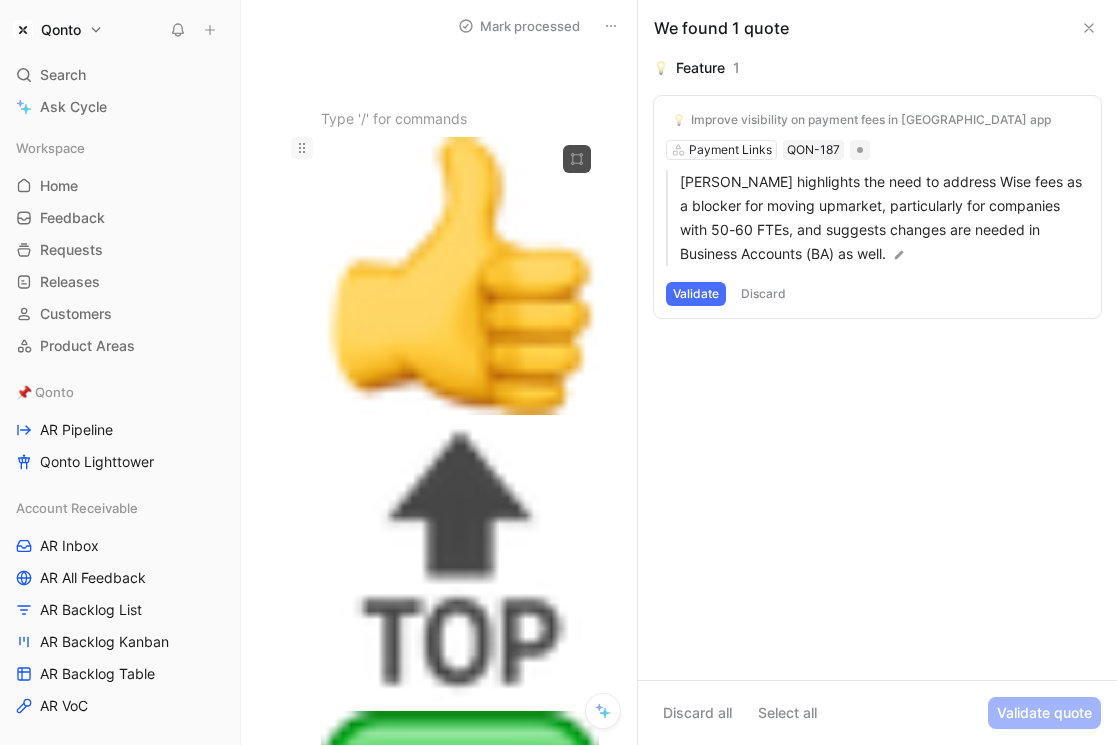 click 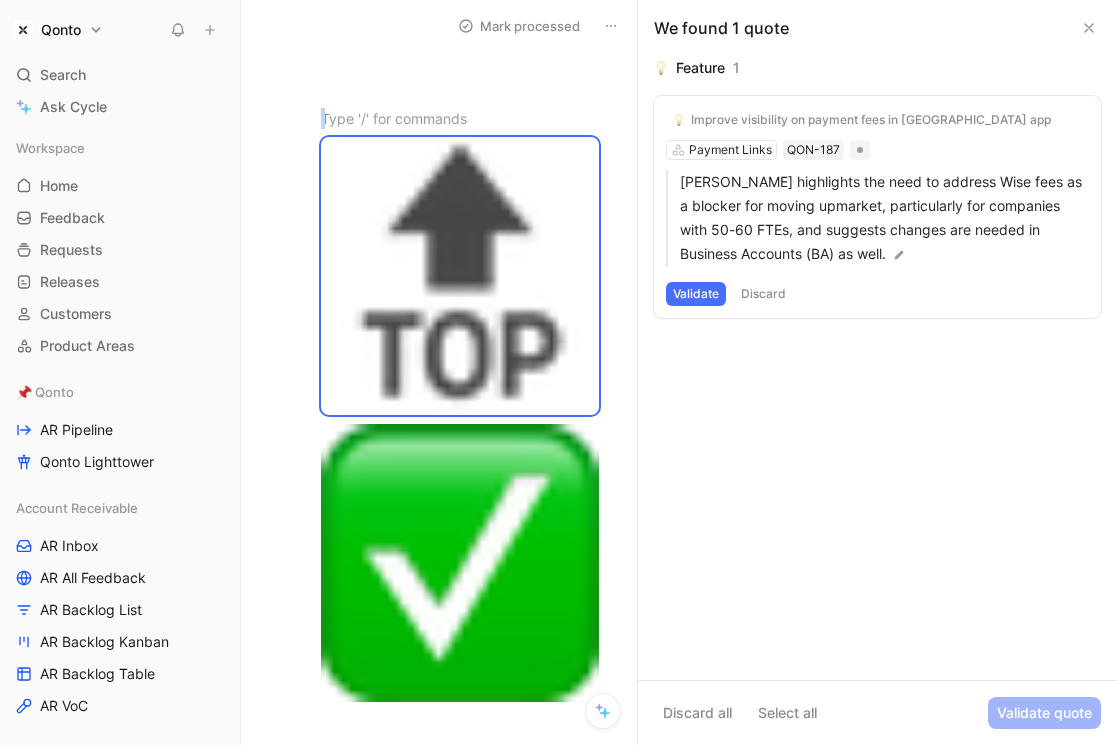 click 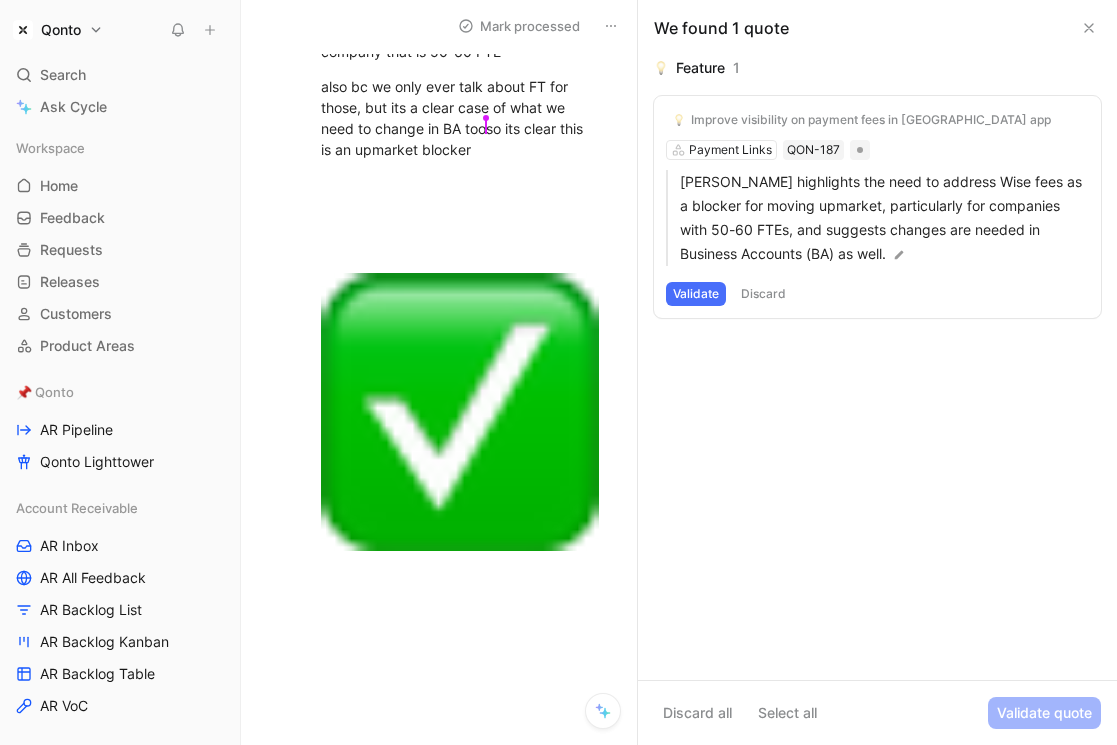 click on "also bc we only ever talk about FT for those, but its a clear case of what we need to change in BA too  [PERSON_NAME]  so its clear this is an upmarket blocker" at bounding box center (460, 118) 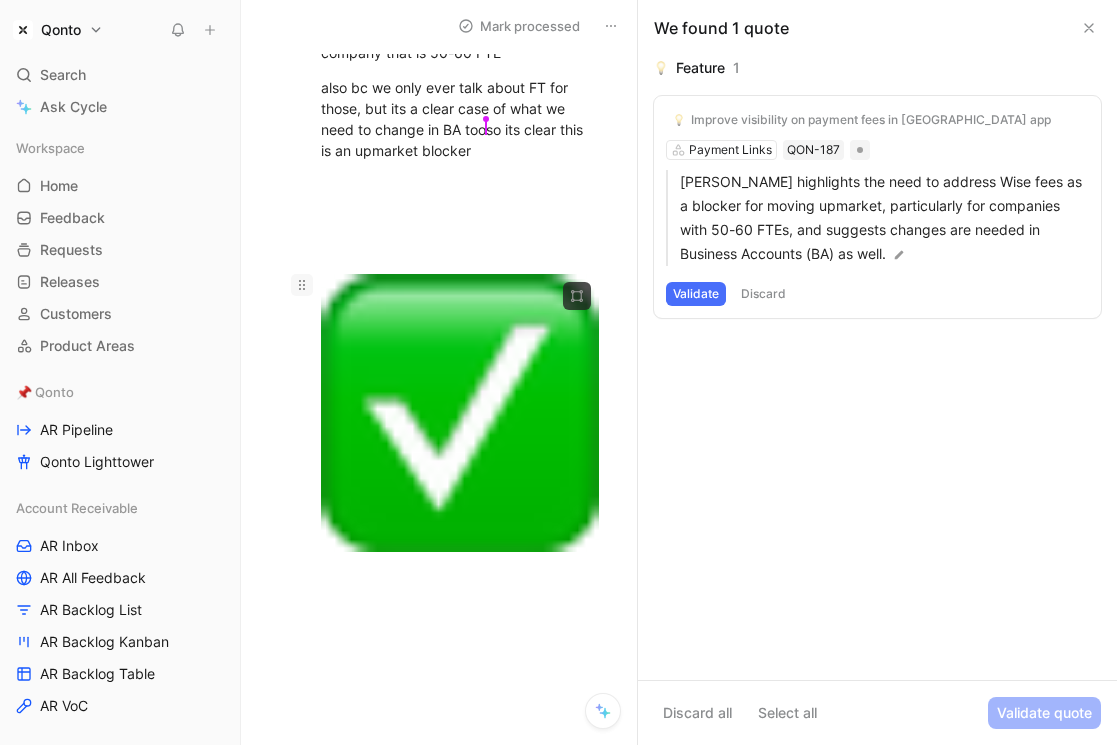 click 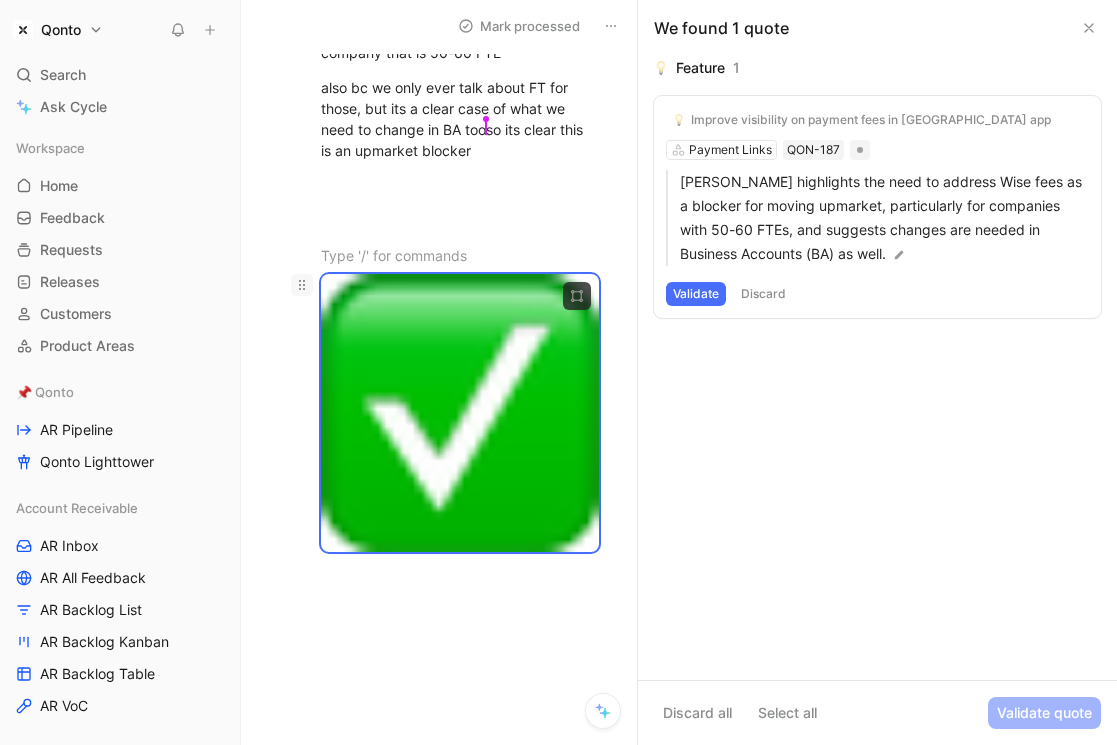 scroll, scrollTop: 498, scrollLeft: 0, axis: vertical 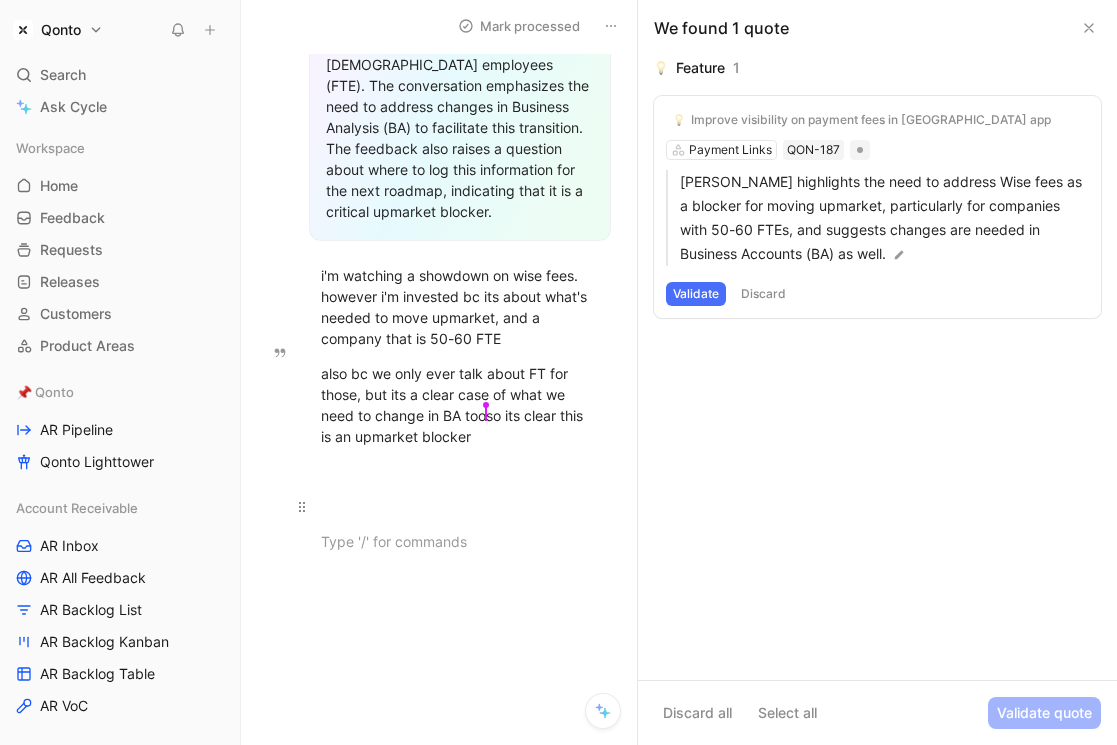 click at bounding box center (460, 506) 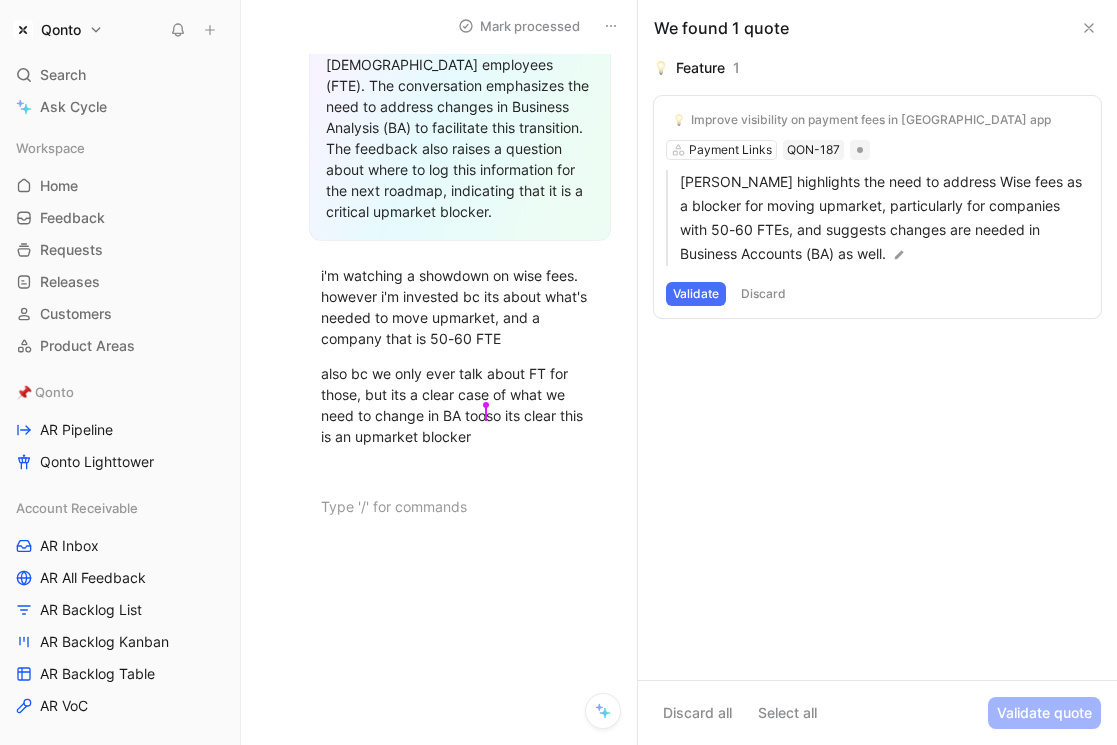 click at bounding box center [460, 686] 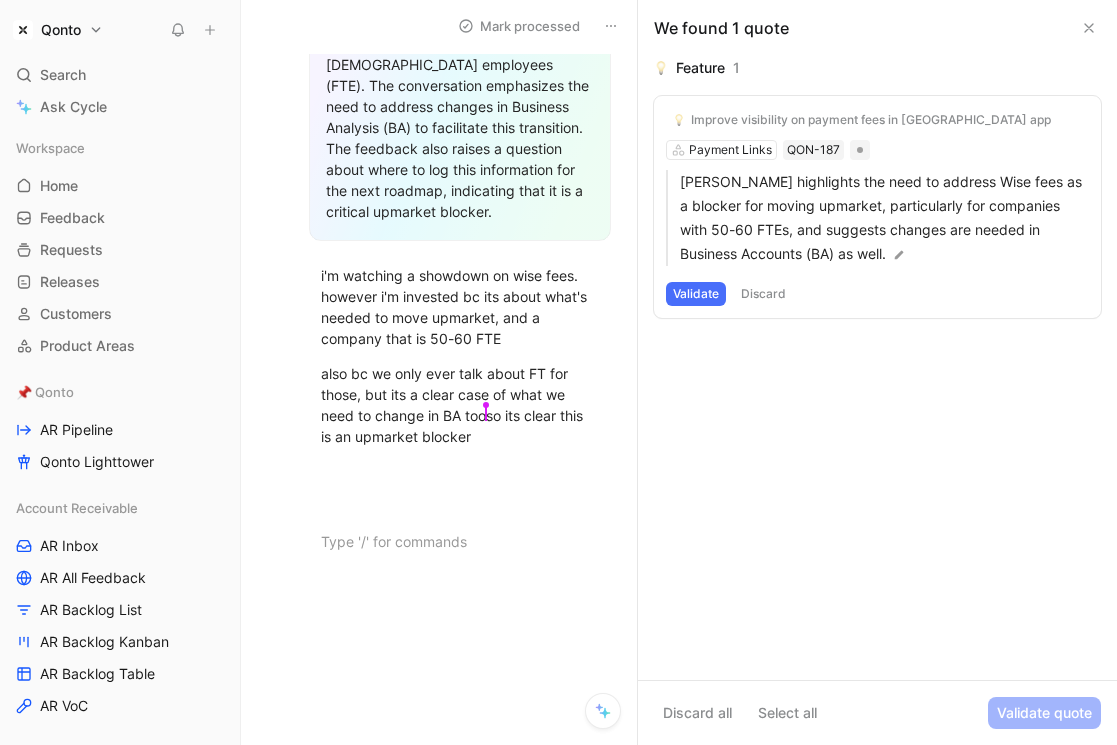 scroll, scrollTop: 1565, scrollLeft: 0, axis: vertical 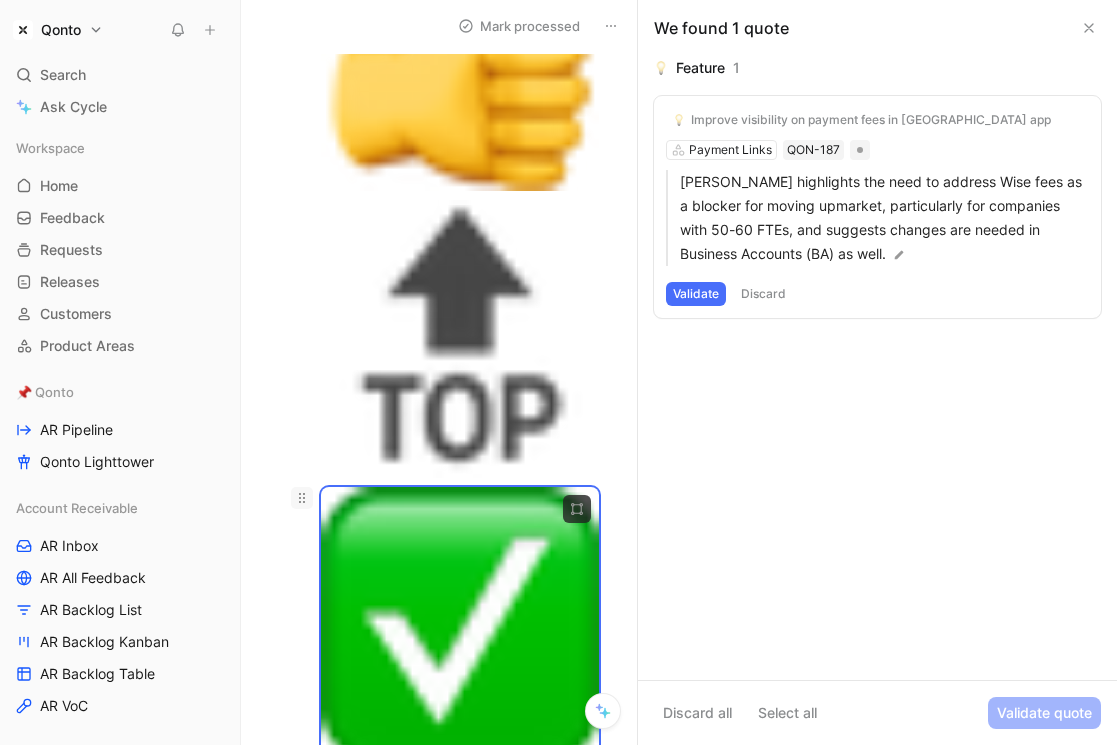 click 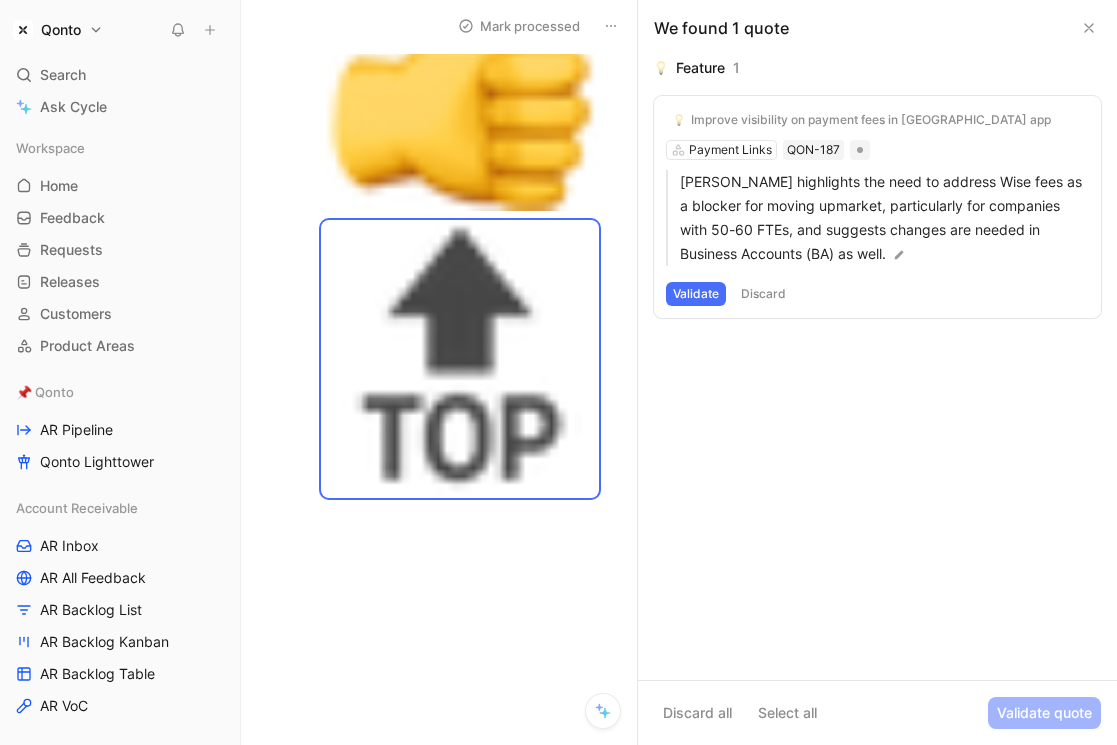 scroll, scrollTop: 1513, scrollLeft: 0, axis: vertical 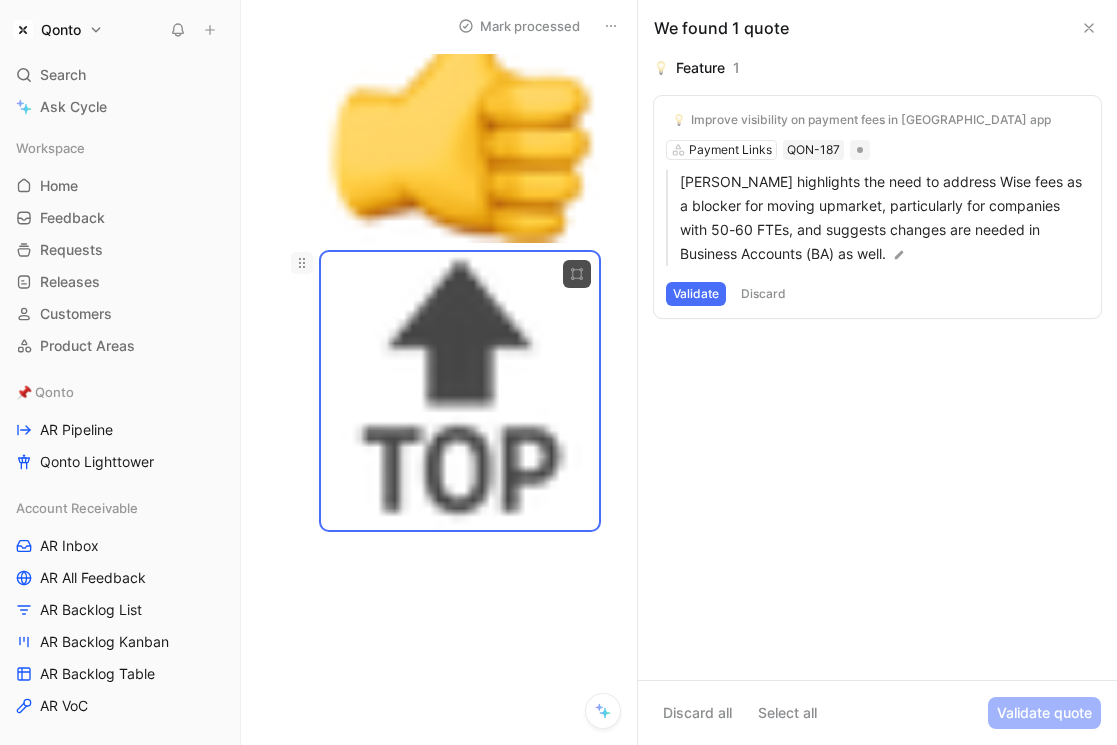 click at bounding box center (302, 263) 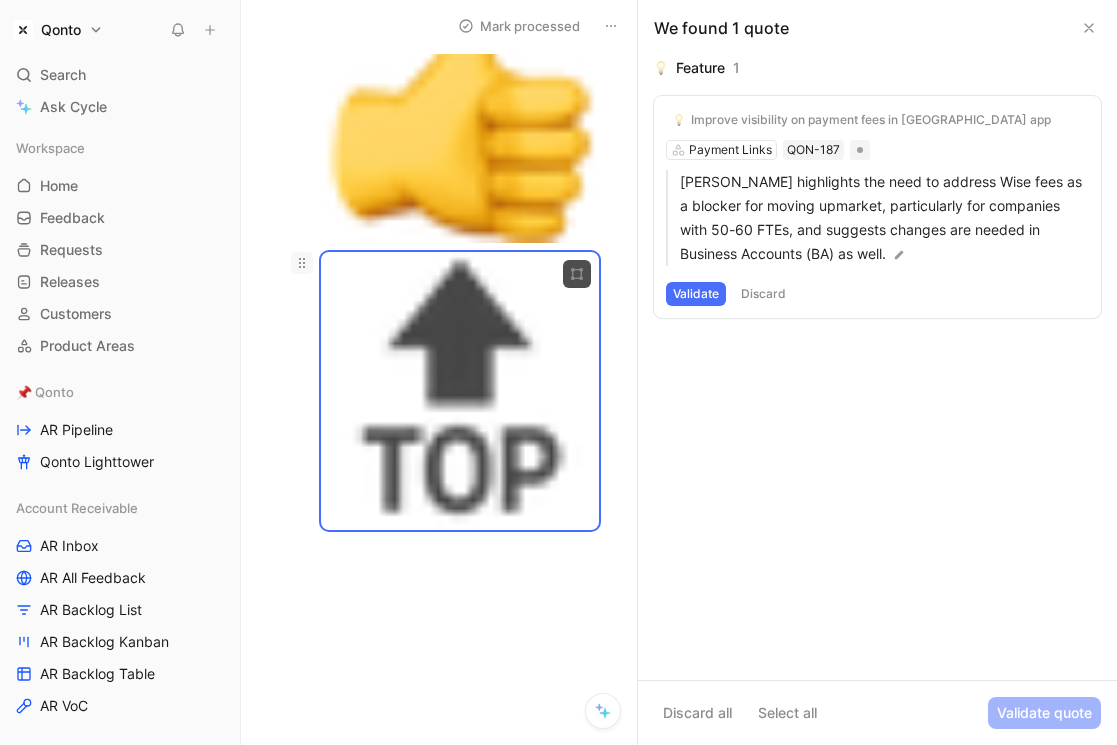 scroll, scrollTop: 1226, scrollLeft: 0, axis: vertical 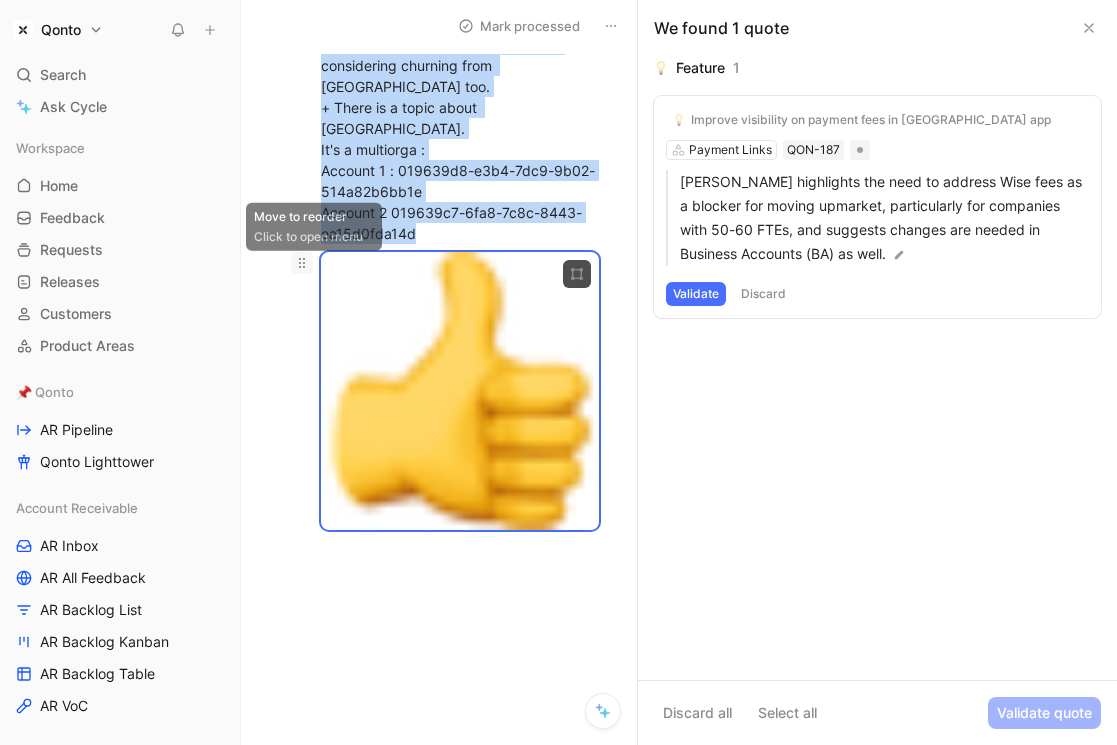 click 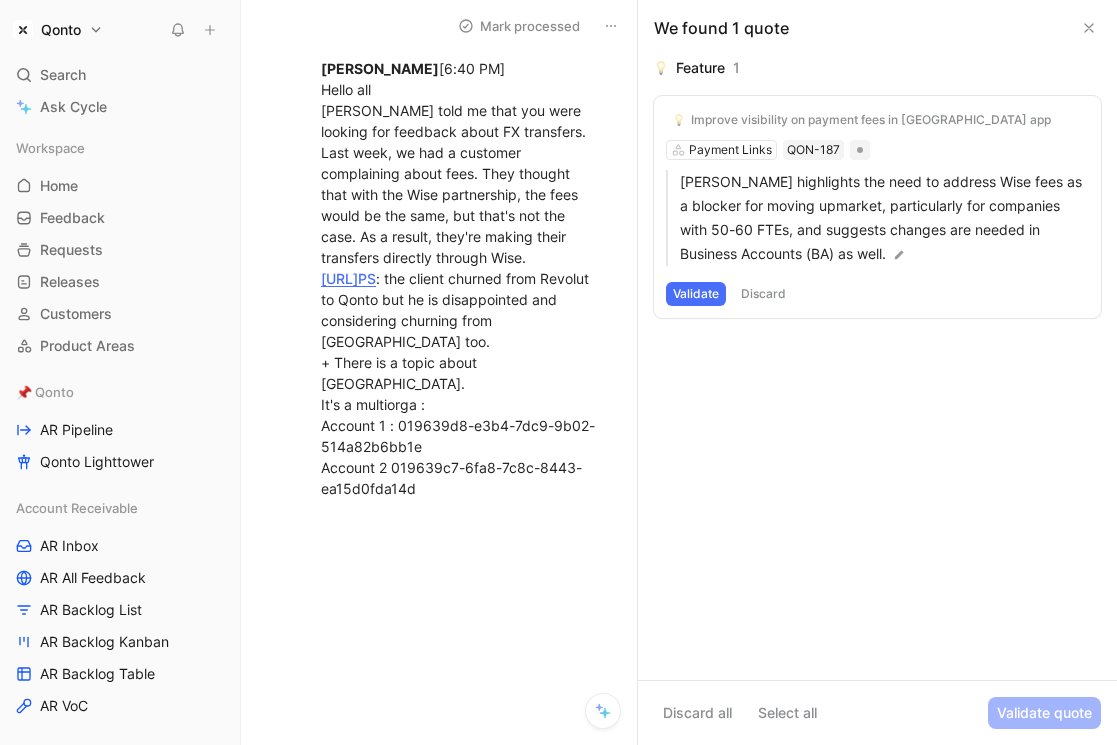 scroll, scrollTop: 939, scrollLeft: 0, axis: vertical 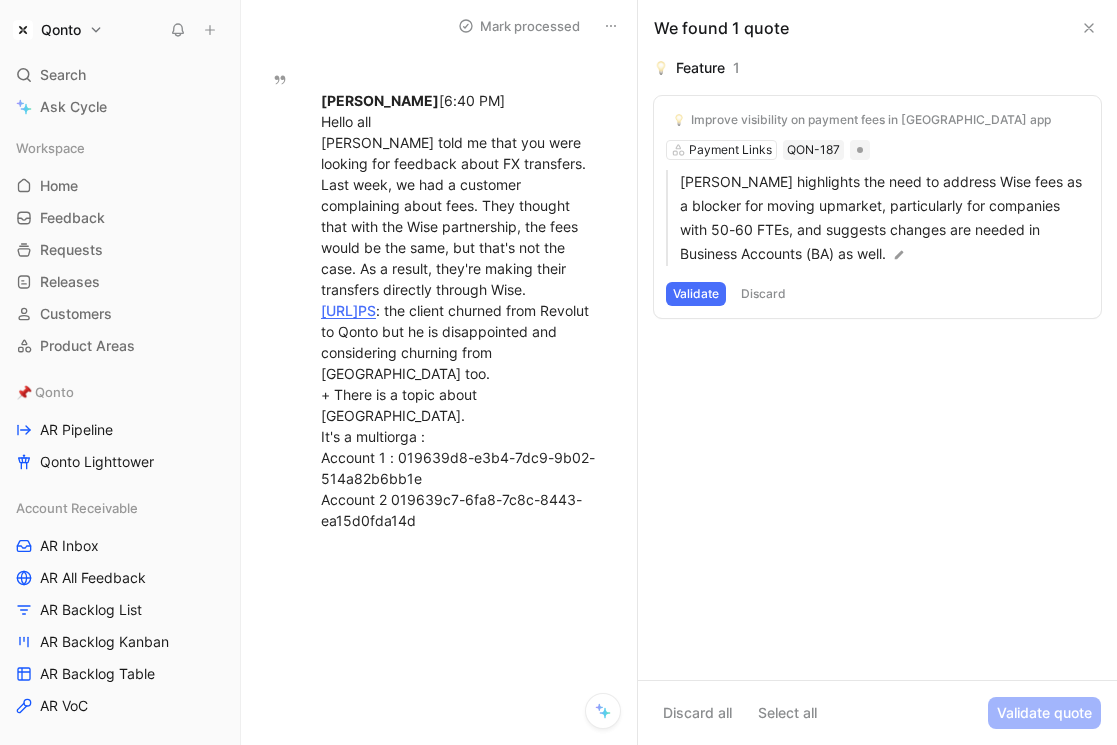 click on "Discard" at bounding box center [763, 294] 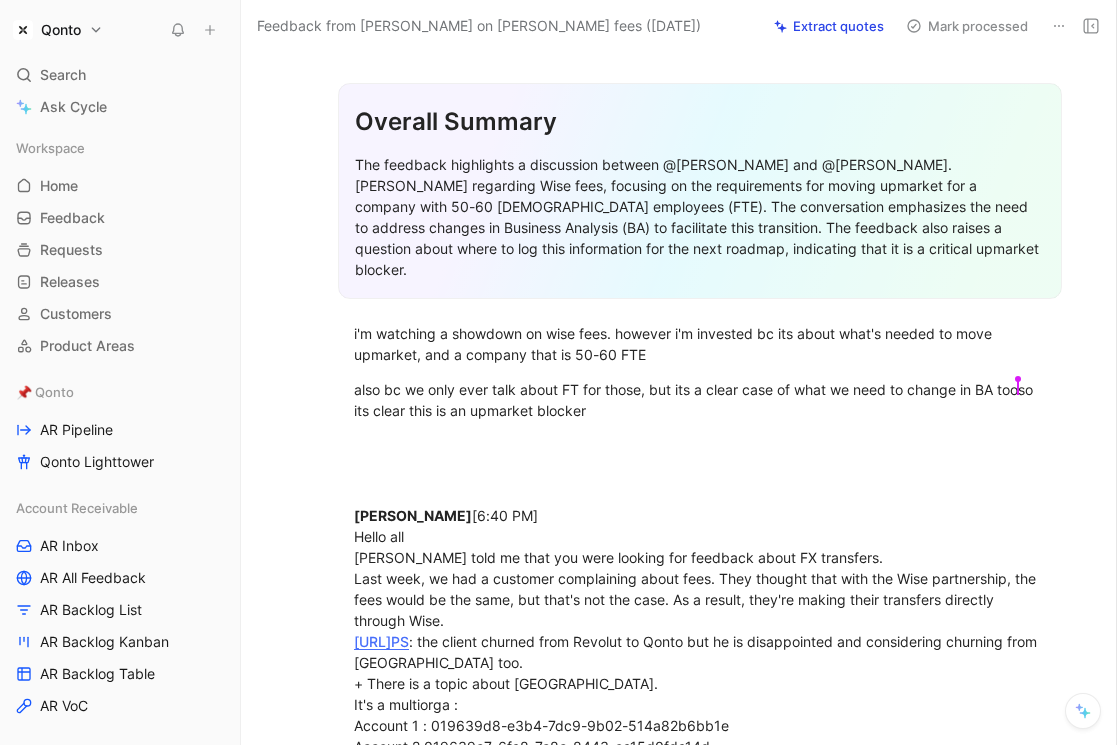 scroll, scrollTop: 0, scrollLeft: 0, axis: both 